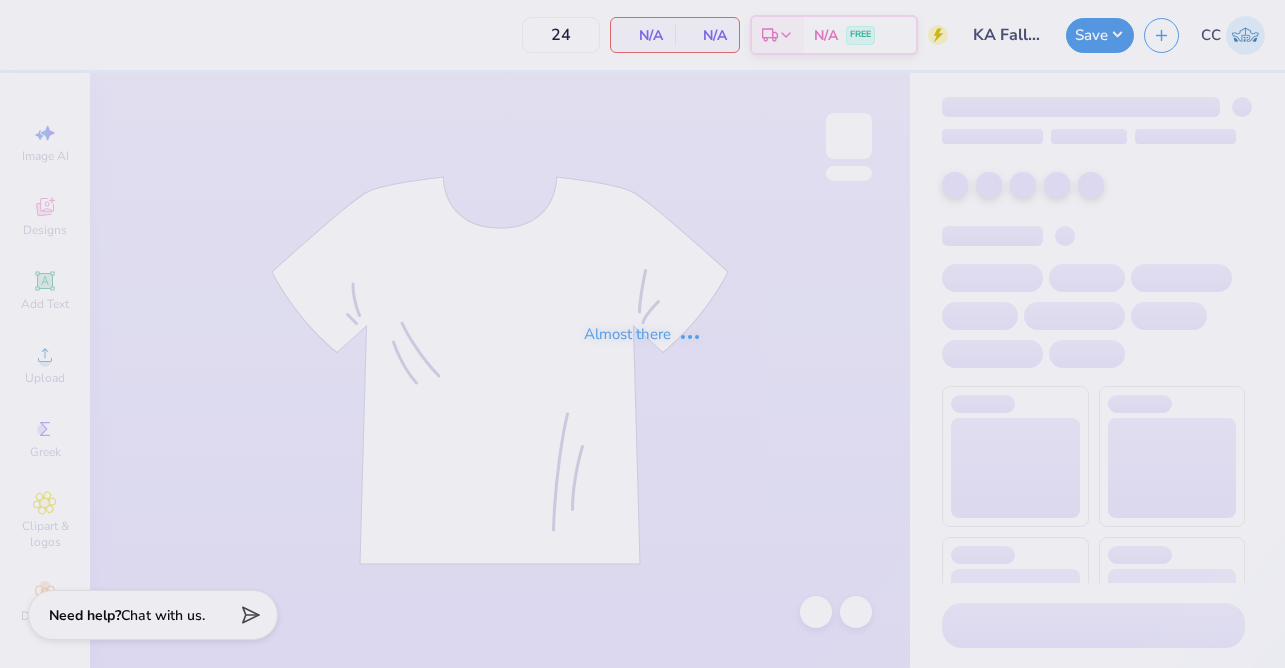 scroll, scrollTop: 0, scrollLeft: 0, axis: both 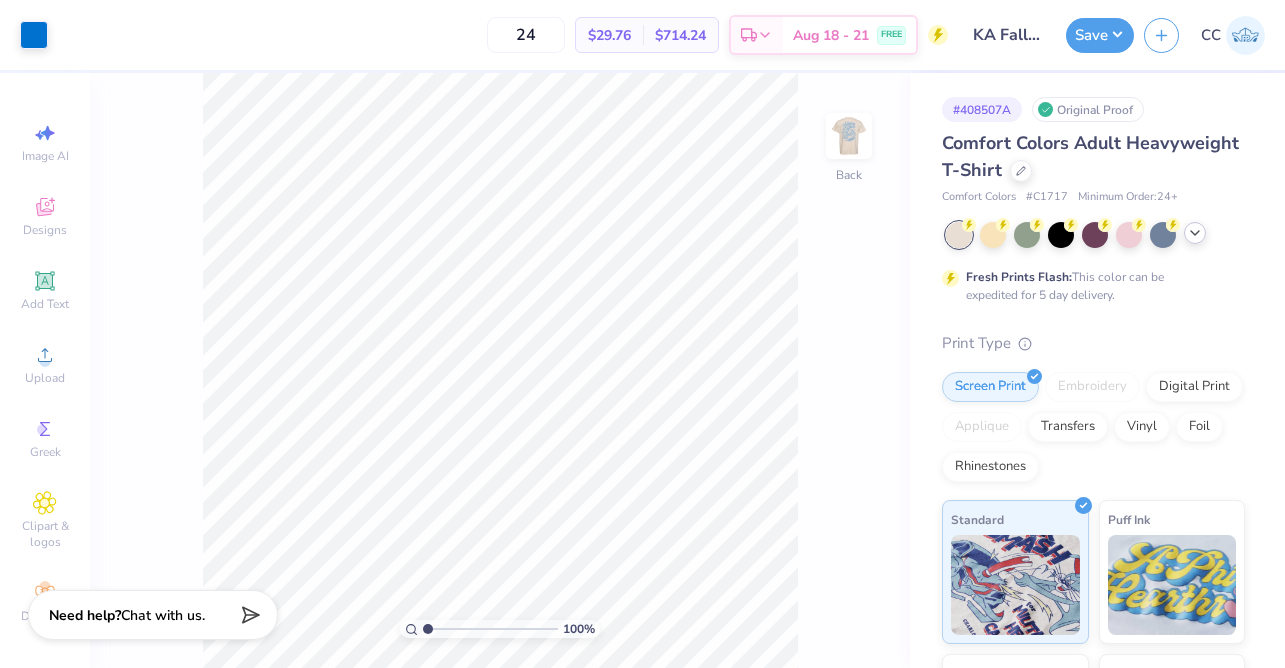 click at bounding box center [1195, 233] 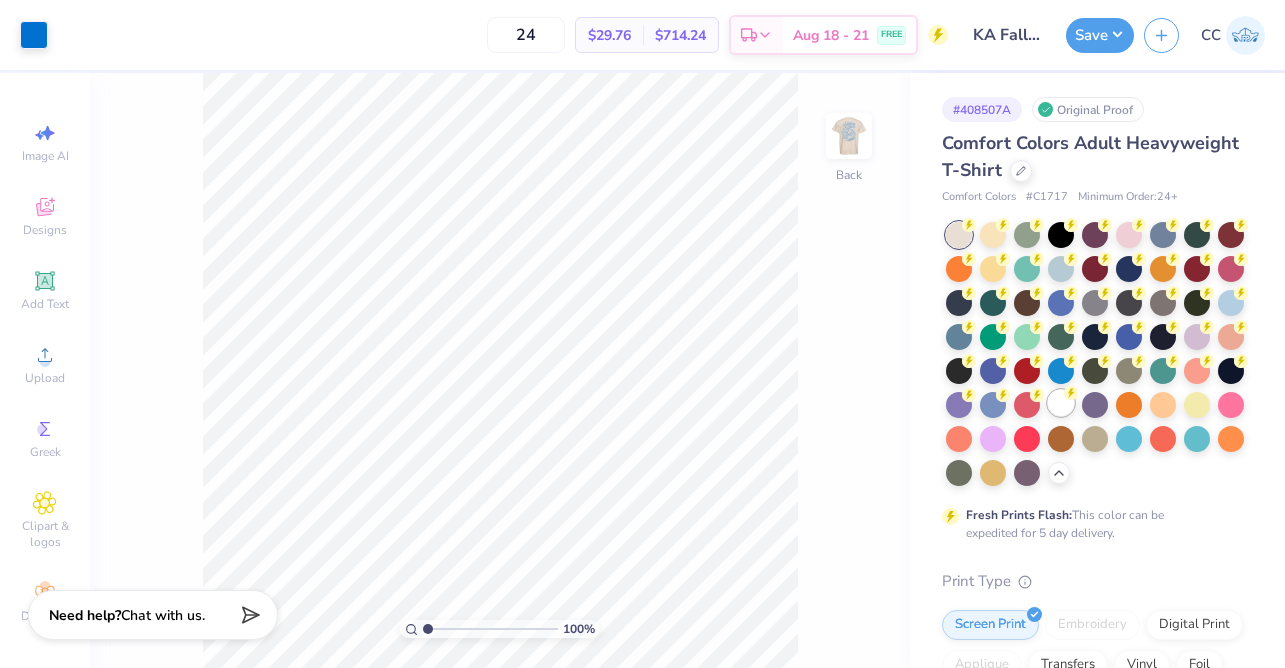 click at bounding box center [1061, 403] 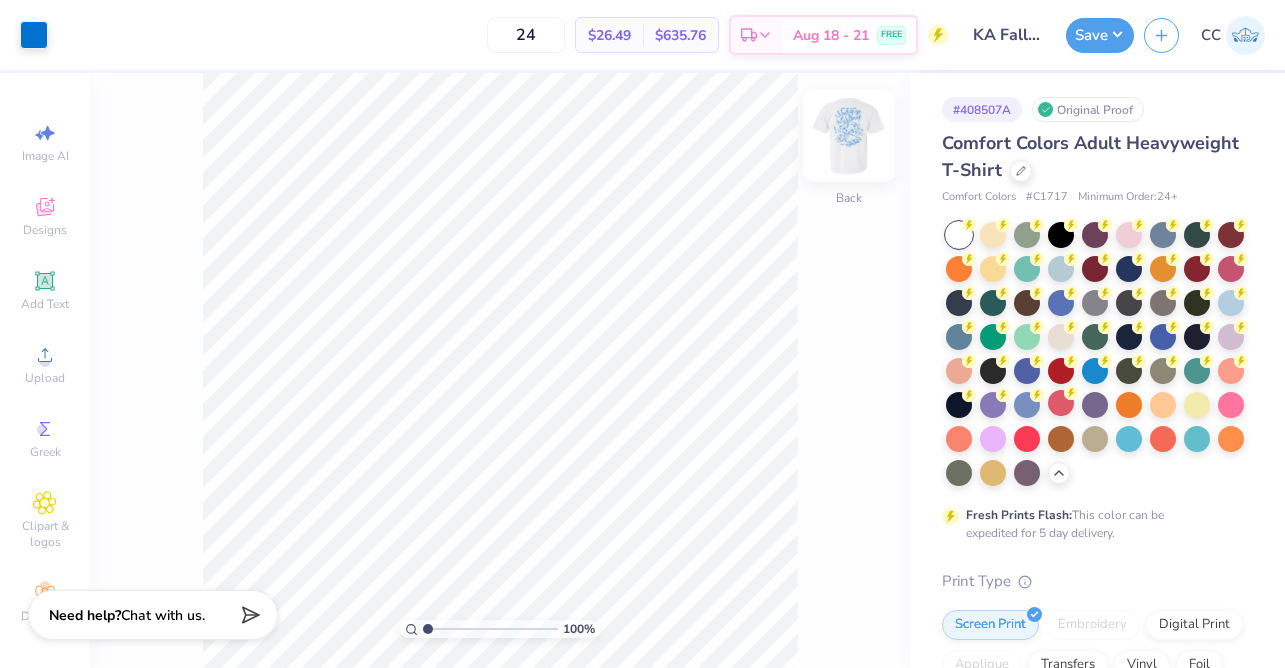 click at bounding box center [849, 136] 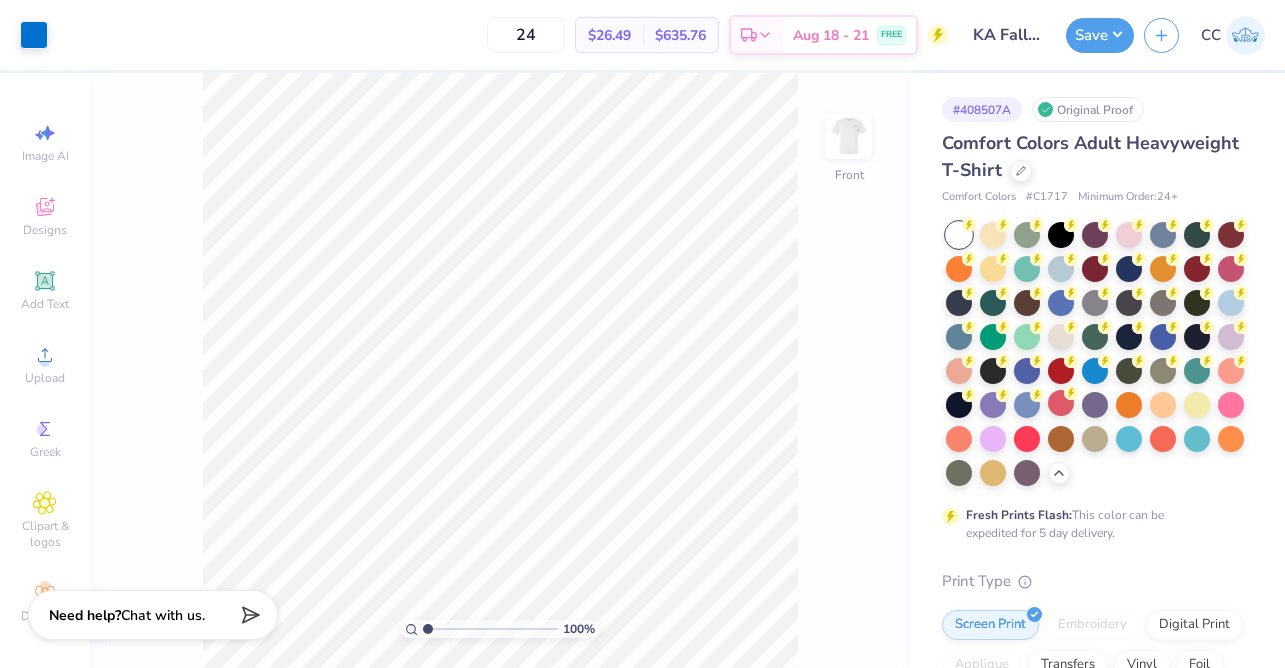 click at bounding box center (849, 136) 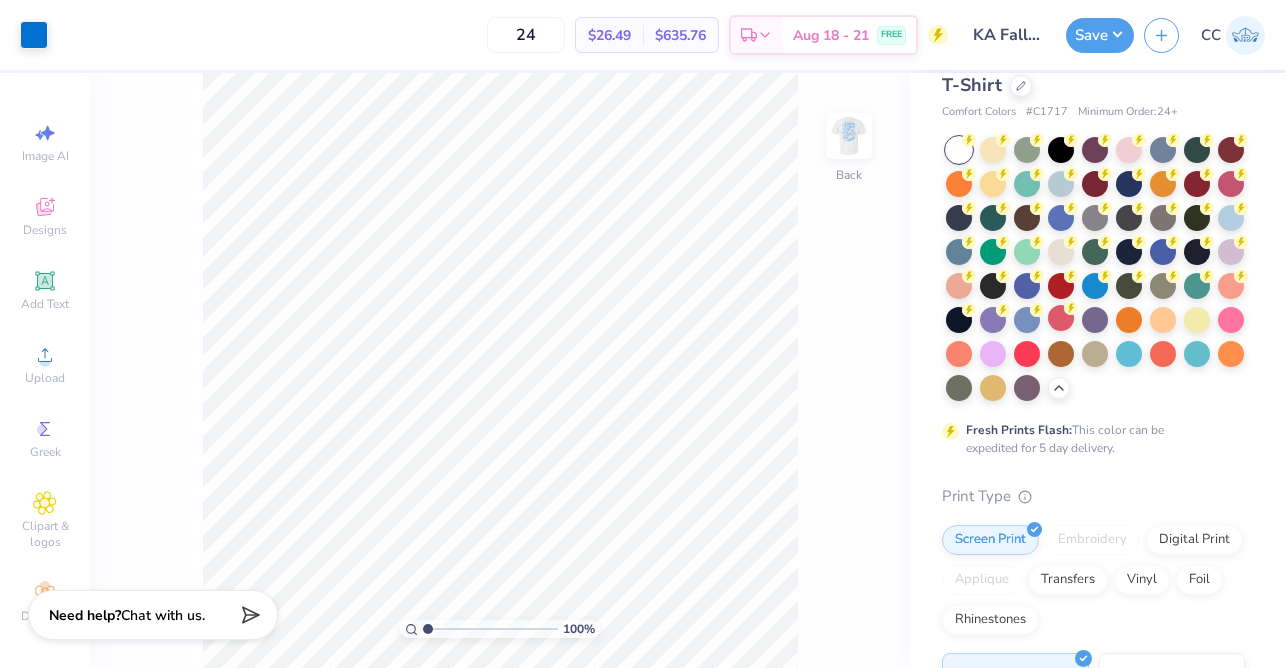 scroll, scrollTop: 0, scrollLeft: 0, axis: both 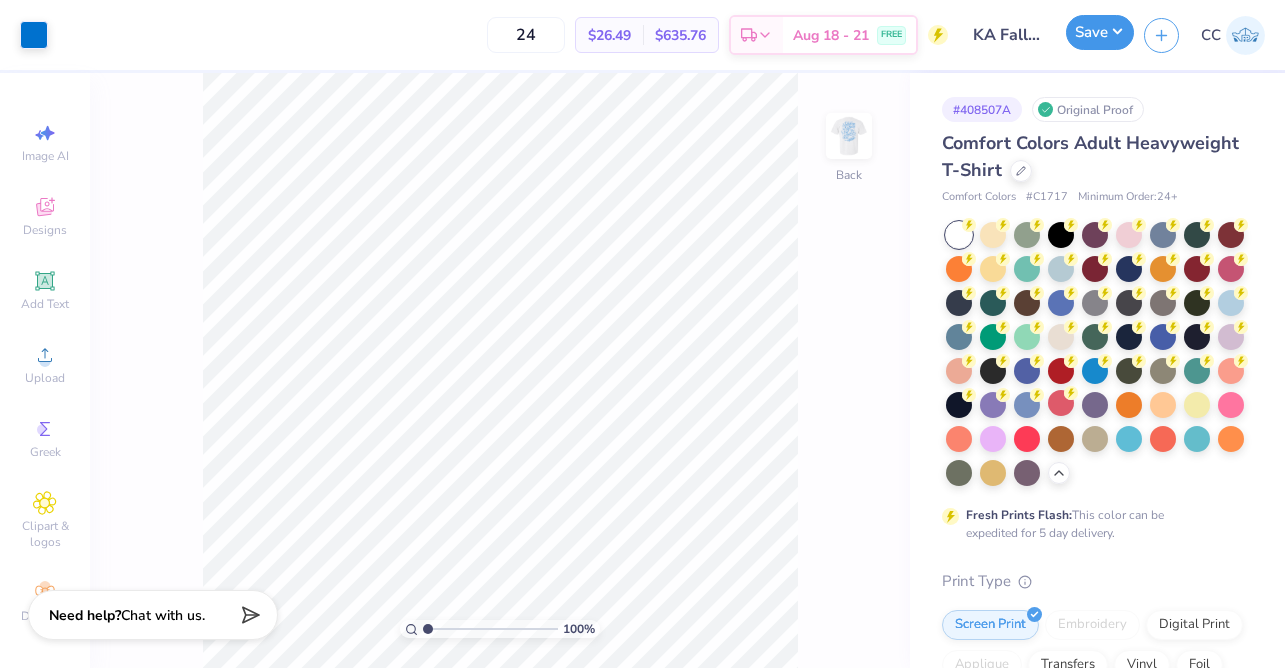 click on "Save" at bounding box center [1100, 32] 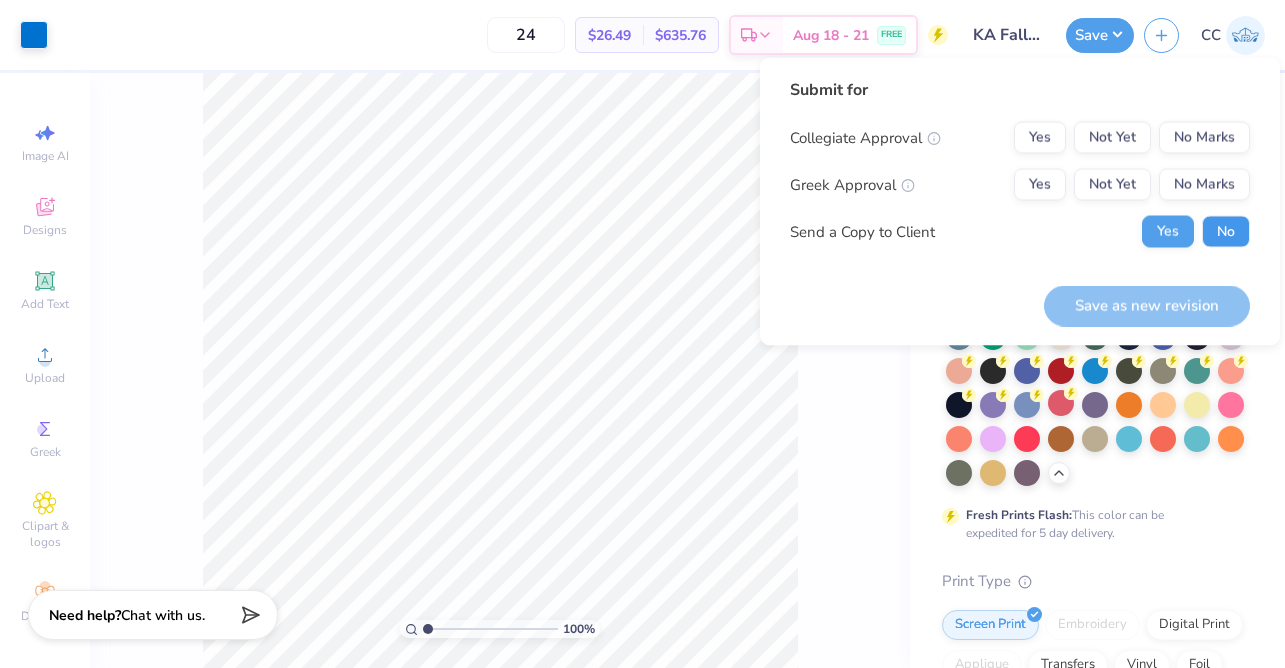 click on "No" at bounding box center (1226, 232) 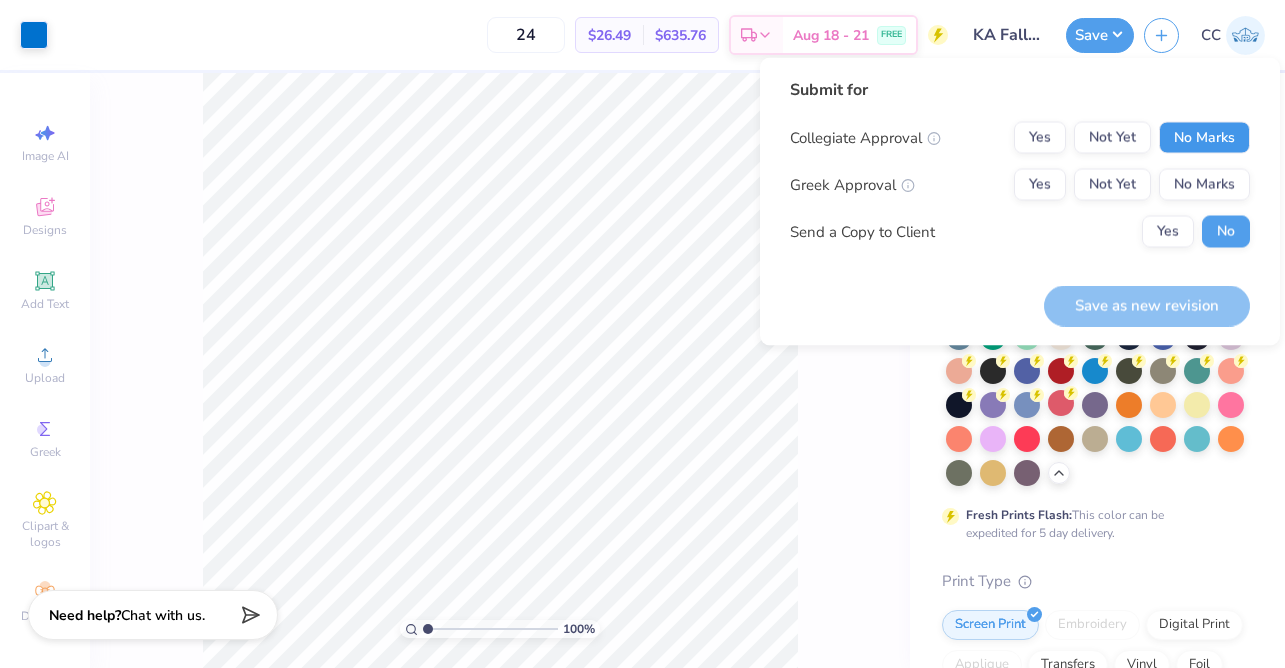 click on "No Marks" at bounding box center [1204, 138] 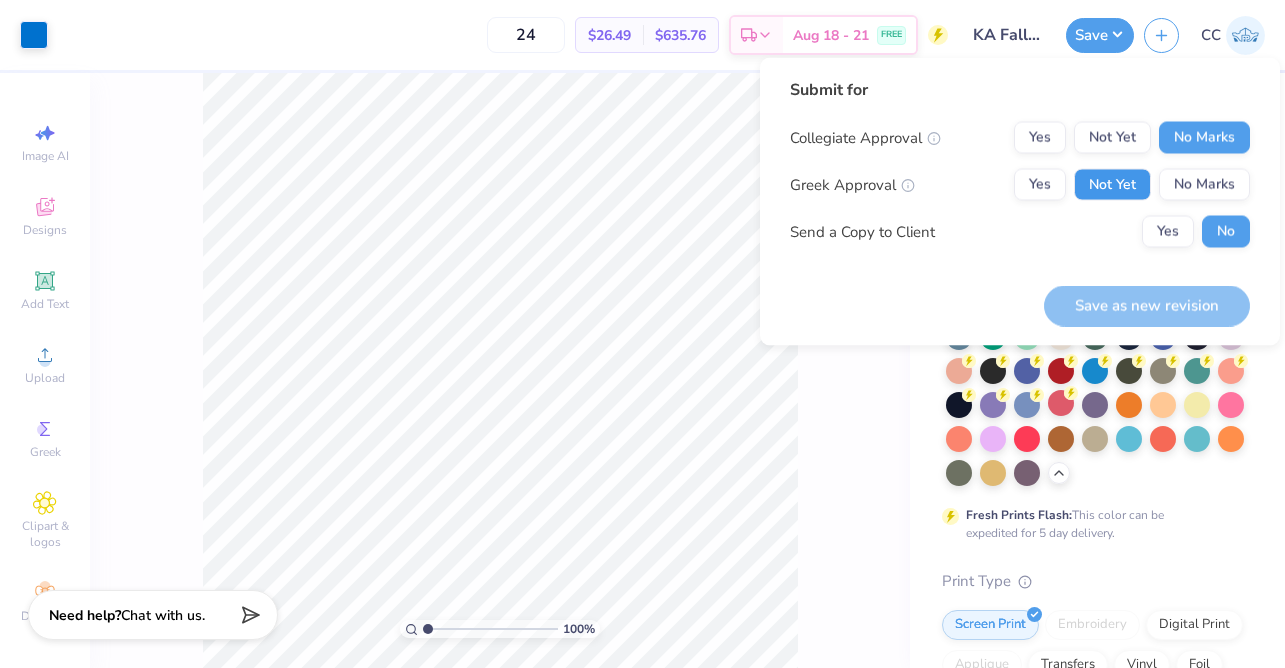 click on "Not Yet" at bounding box center (1112, 185) 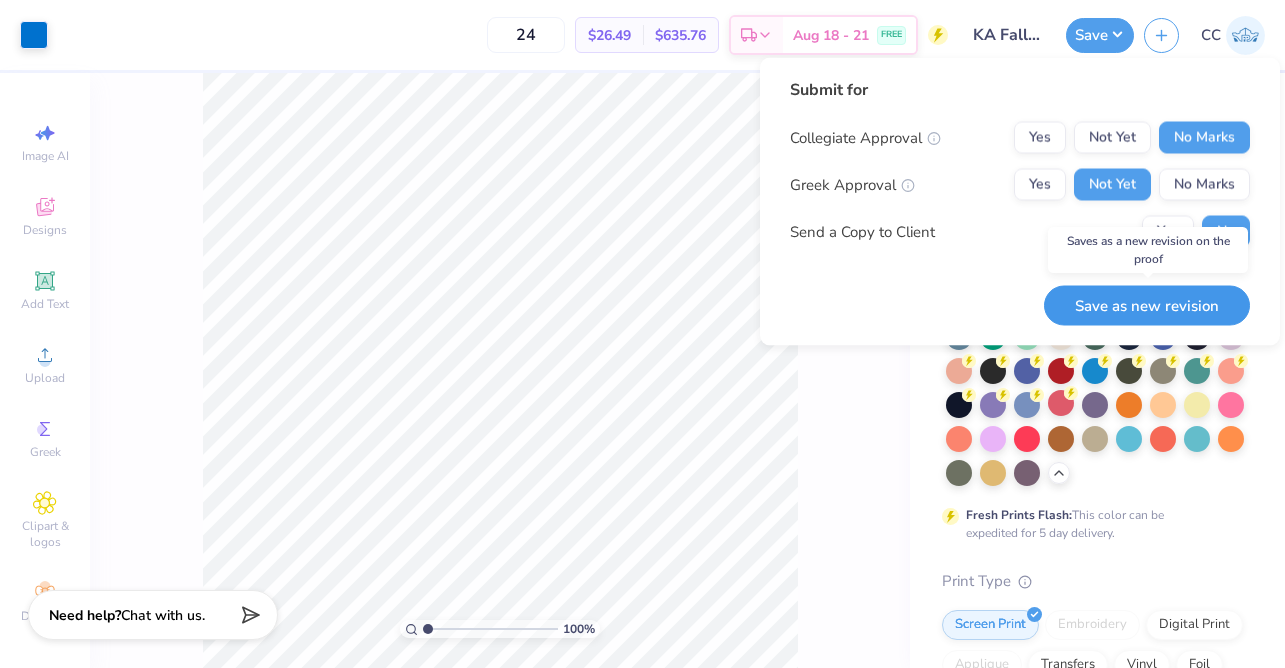 click on "Save as new revision" at bounding box center (1147, 305) 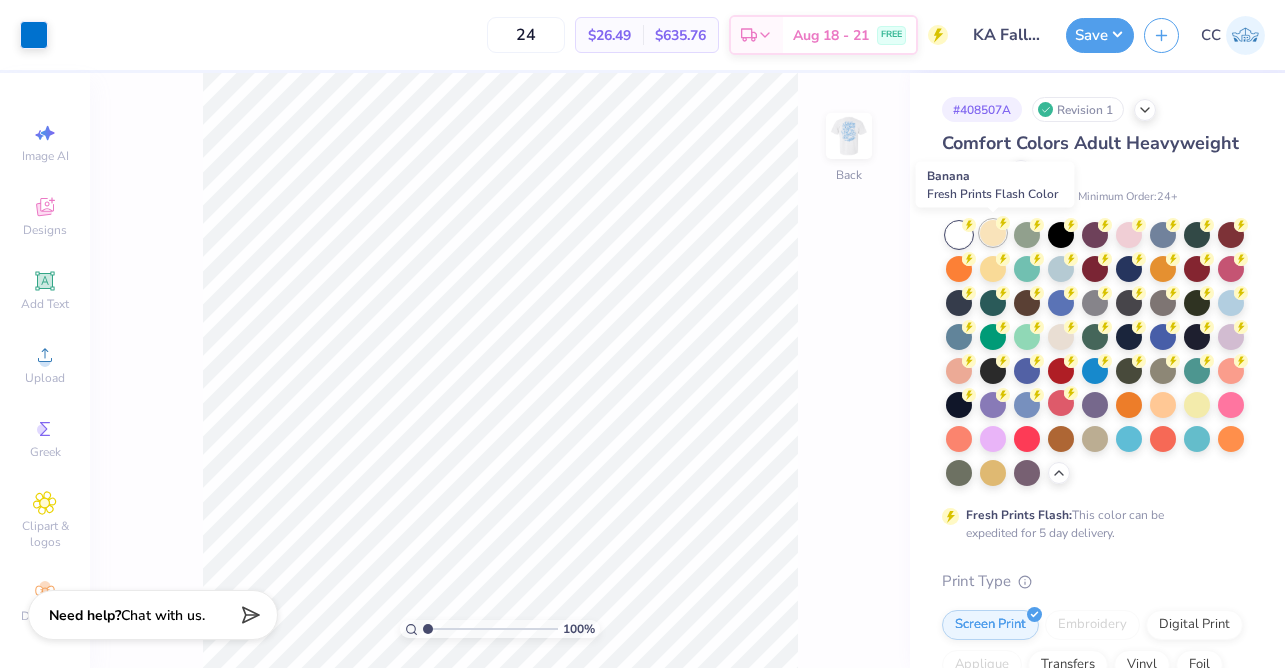 click at bounding box center (993, 233) 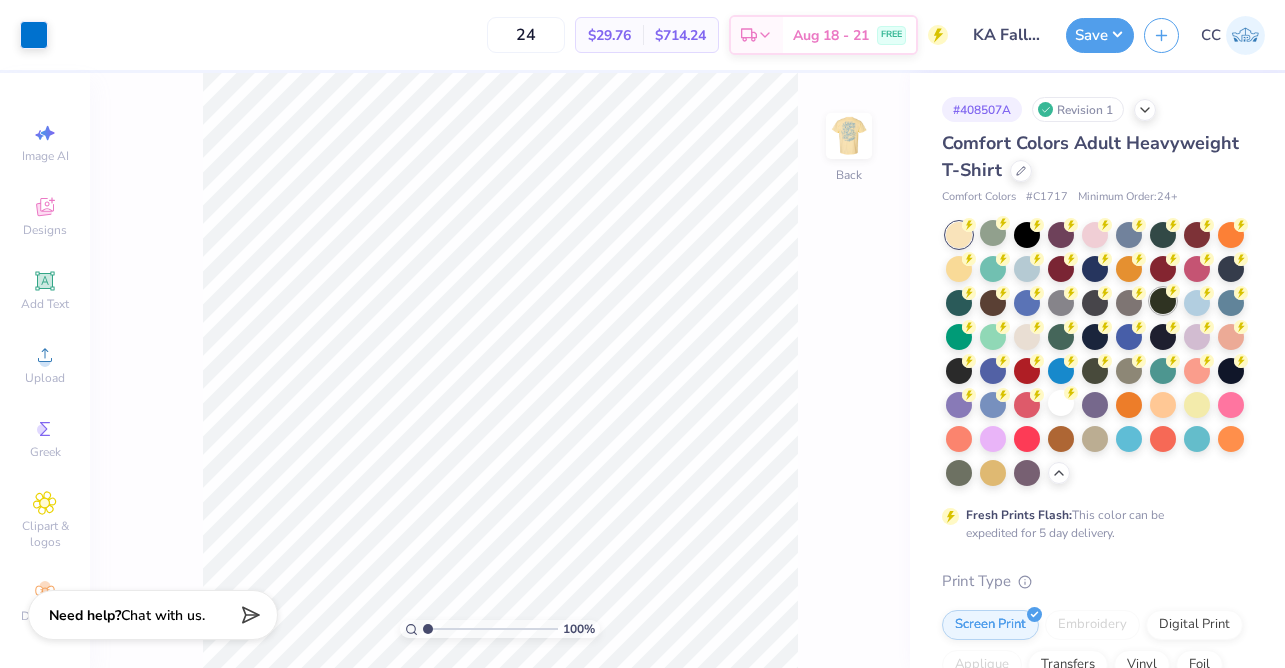 click at bounding box center [1163, 301] 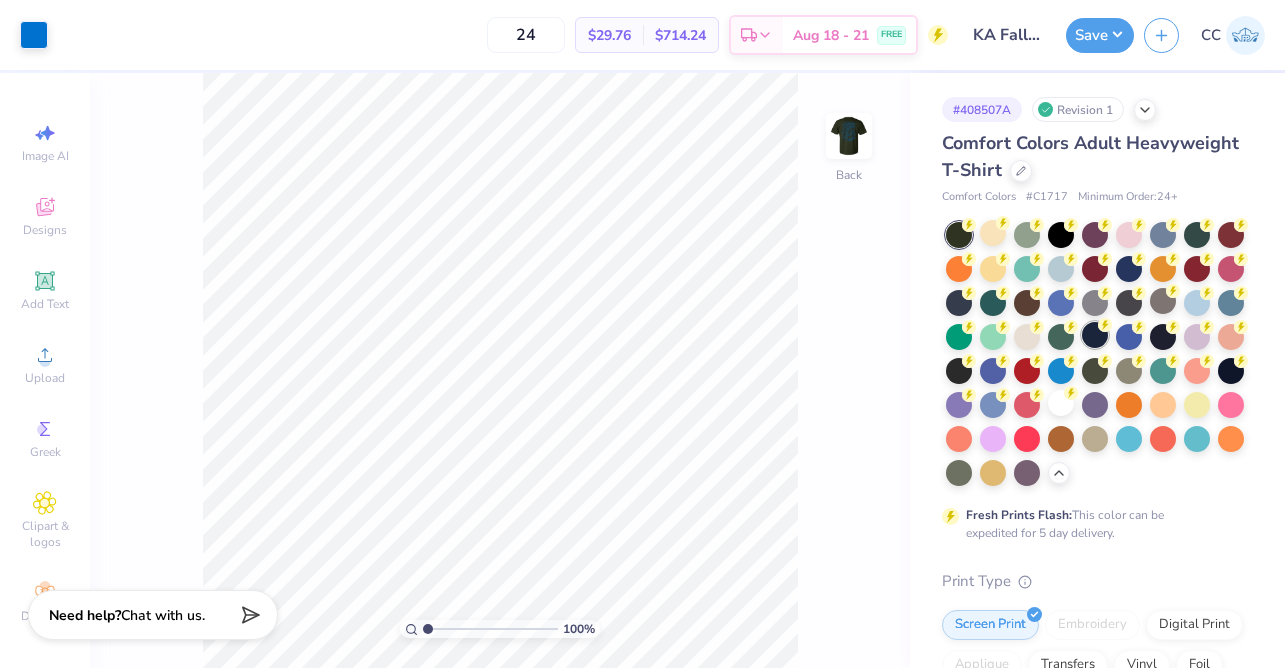 click at bounding box center [1095, 335] 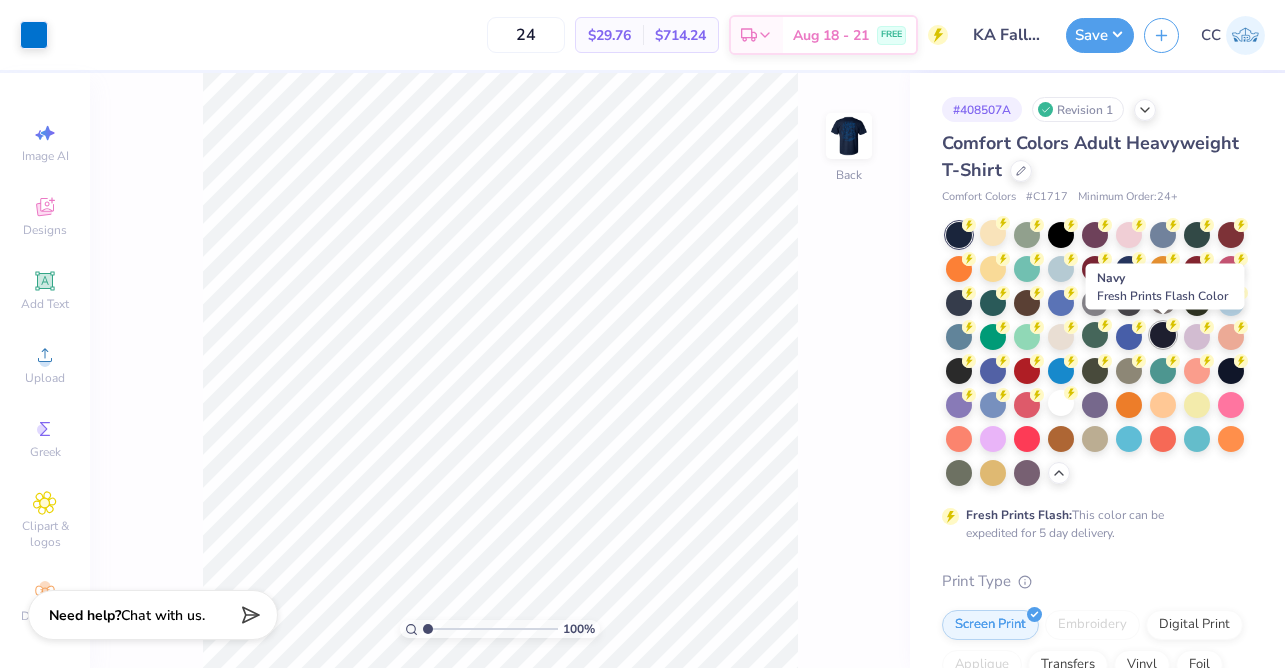 click at bounding box center (1163, 335) 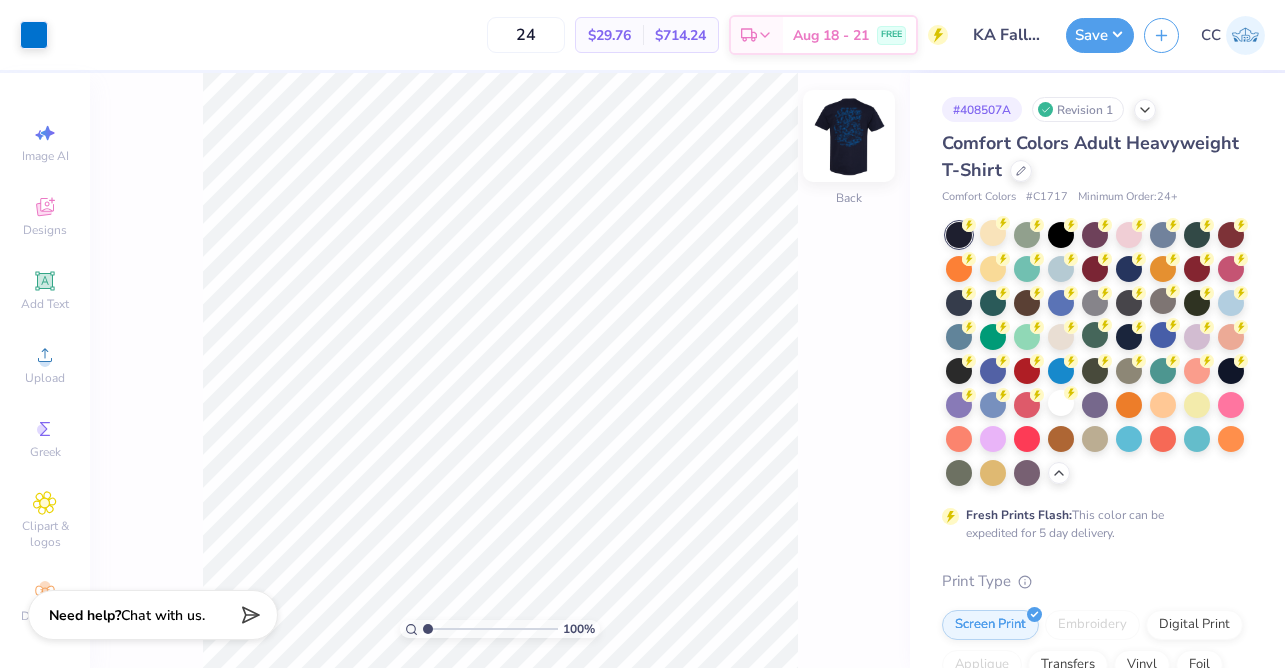 click at bounding box center (849, 136) 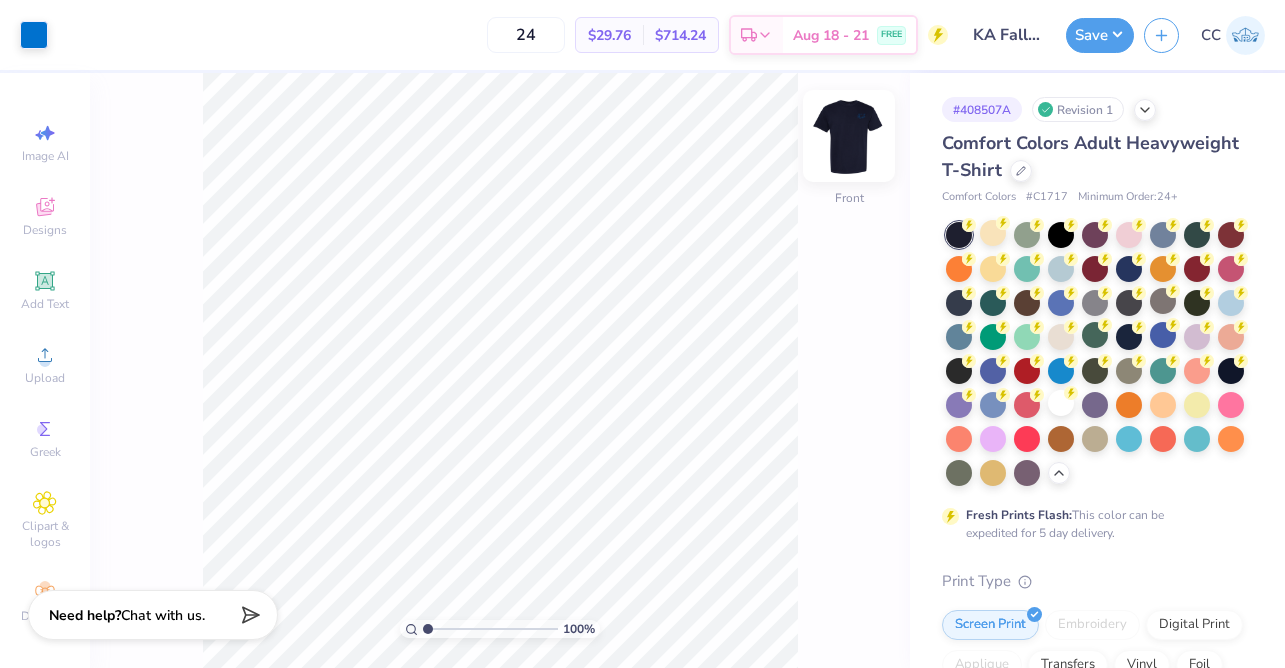 click at bounding box center (849, 136) 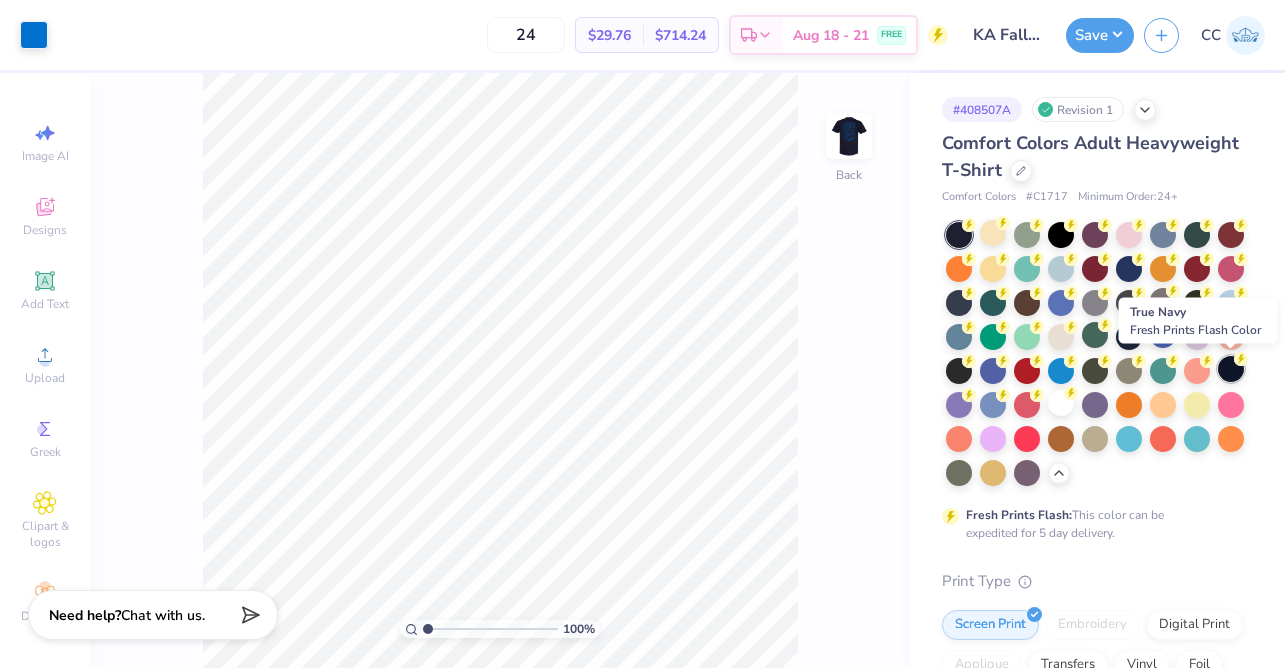 click at bounding box center (1231, 369) 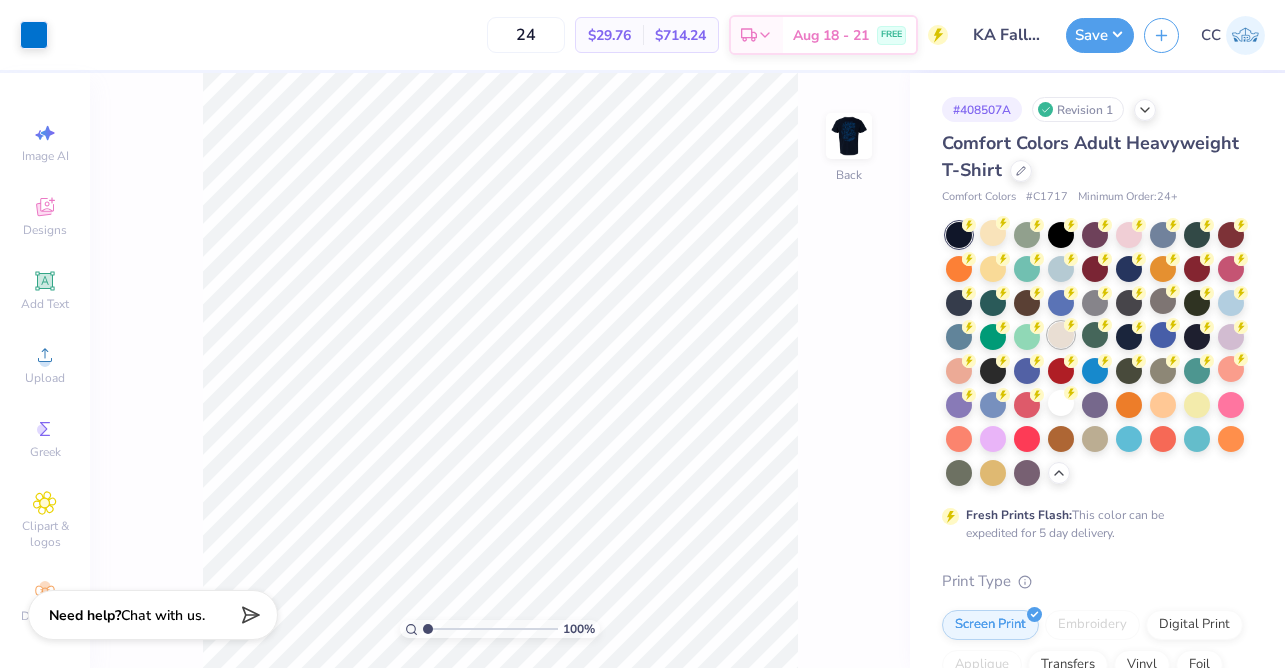 click 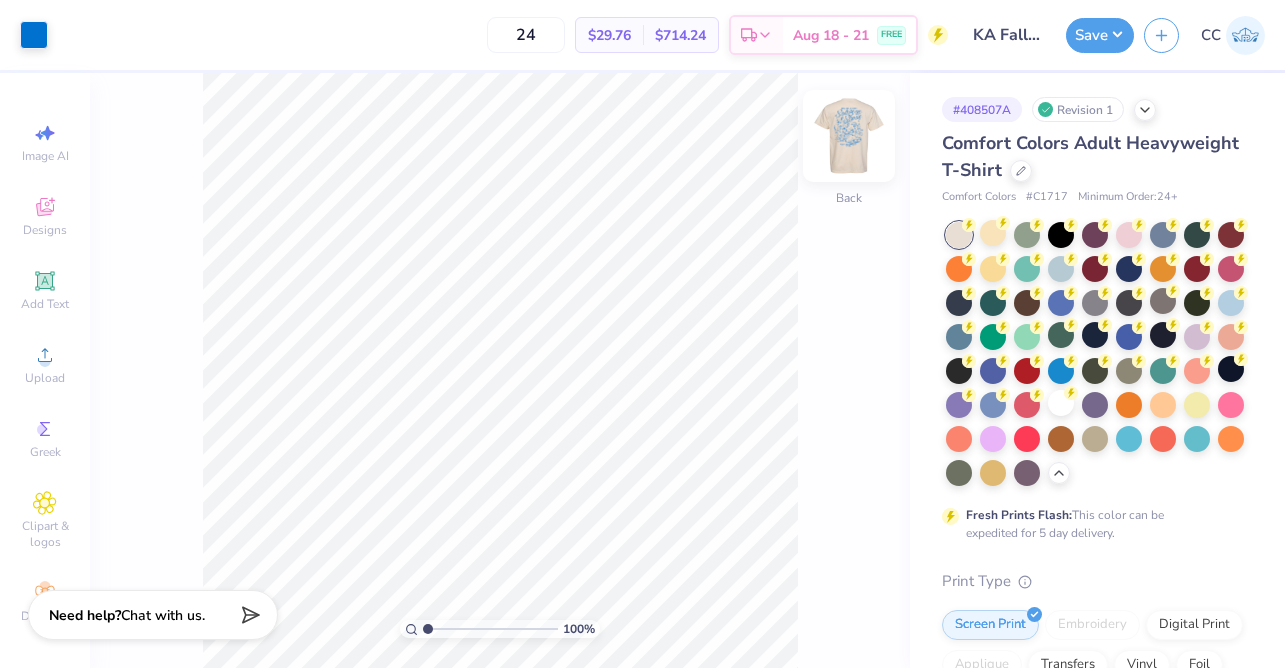 click at bounding box center [849, 136] 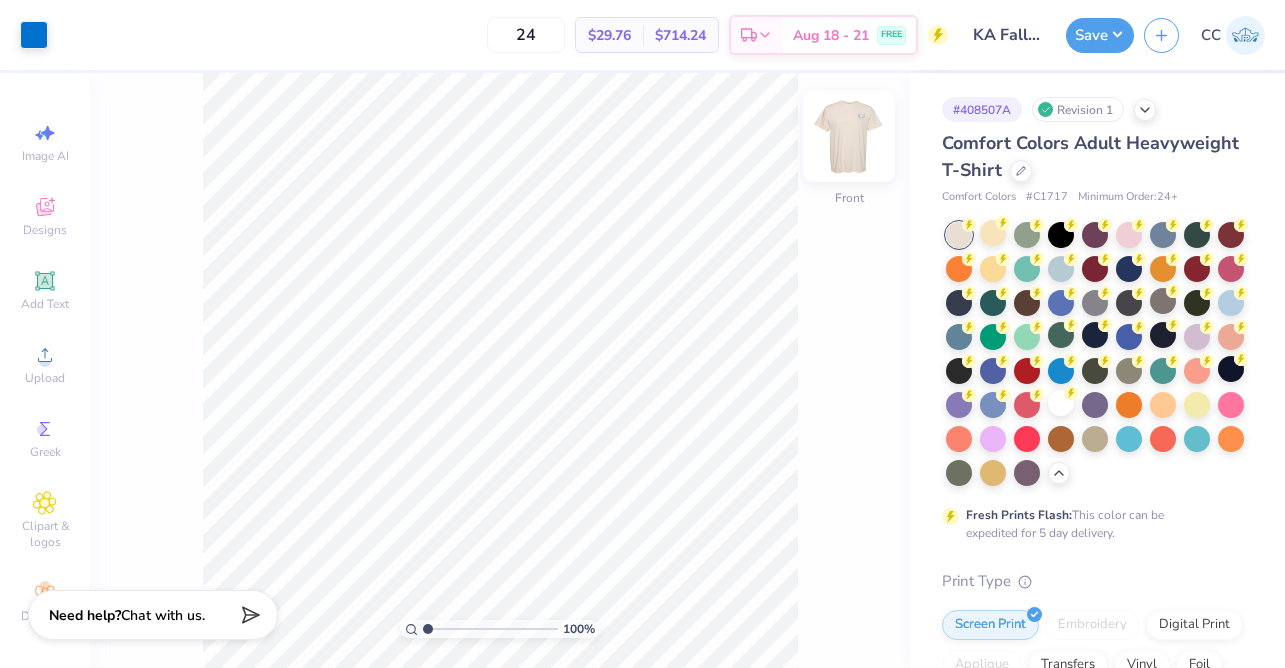 click at bounding box center (849, 136) 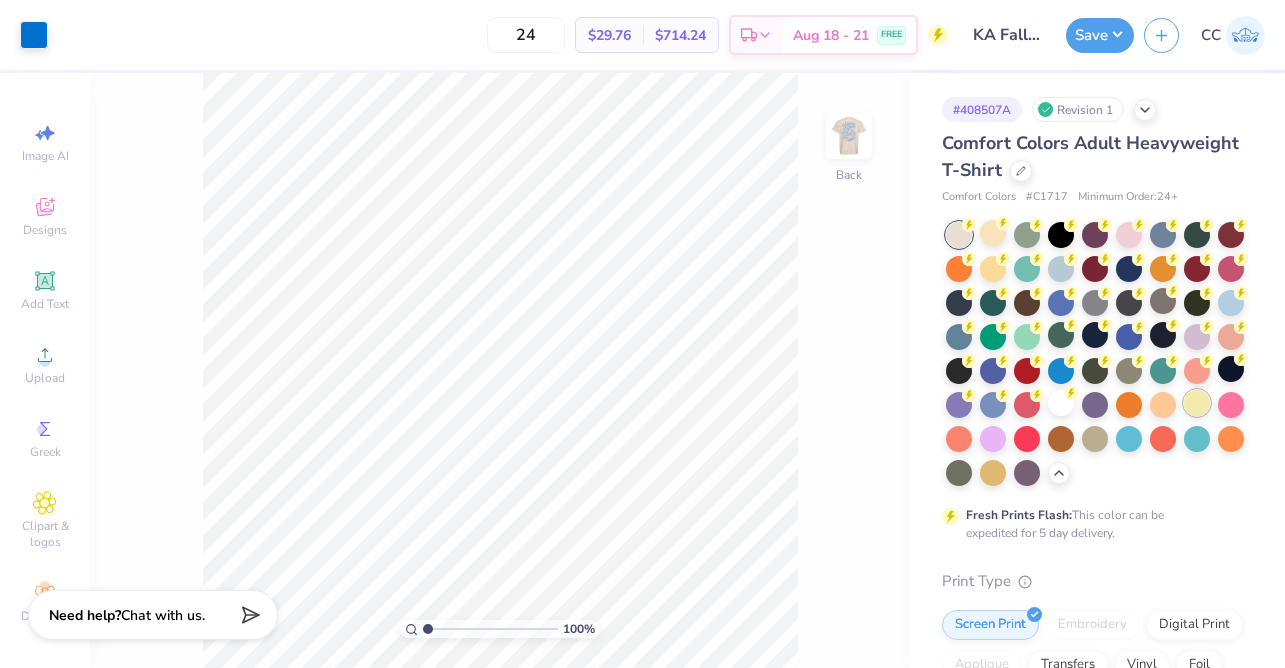 click at bounding box center [1197, 403] 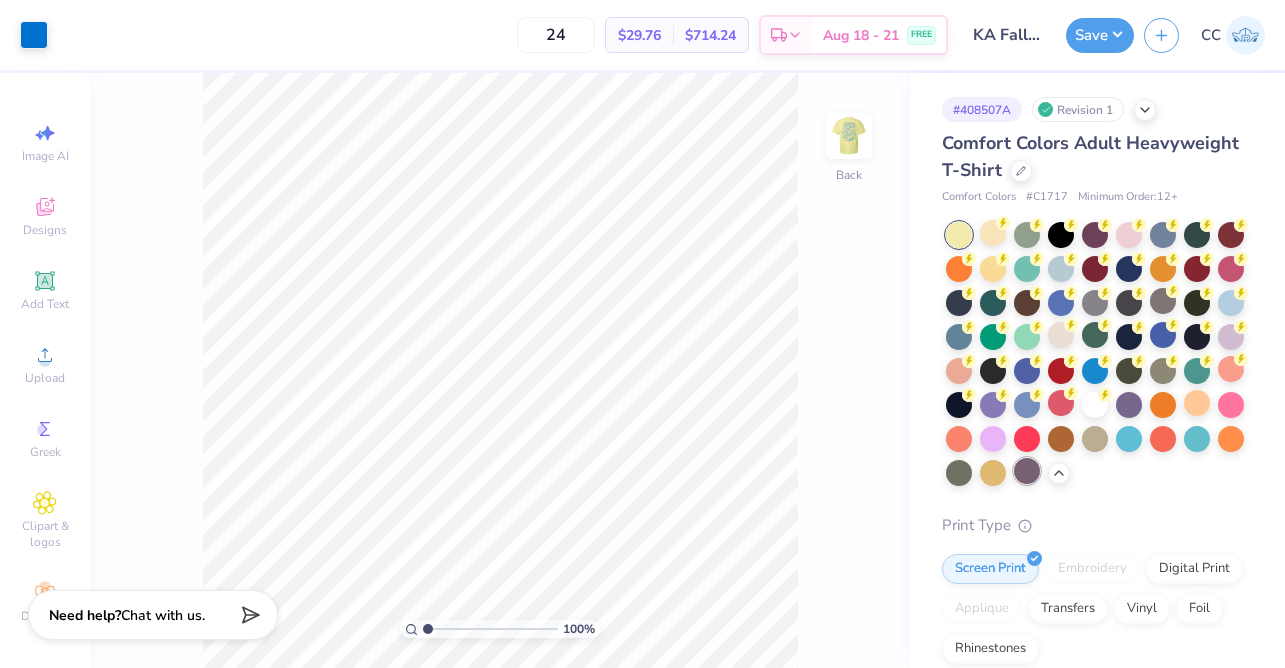 click at bounding box center [1027, 471] 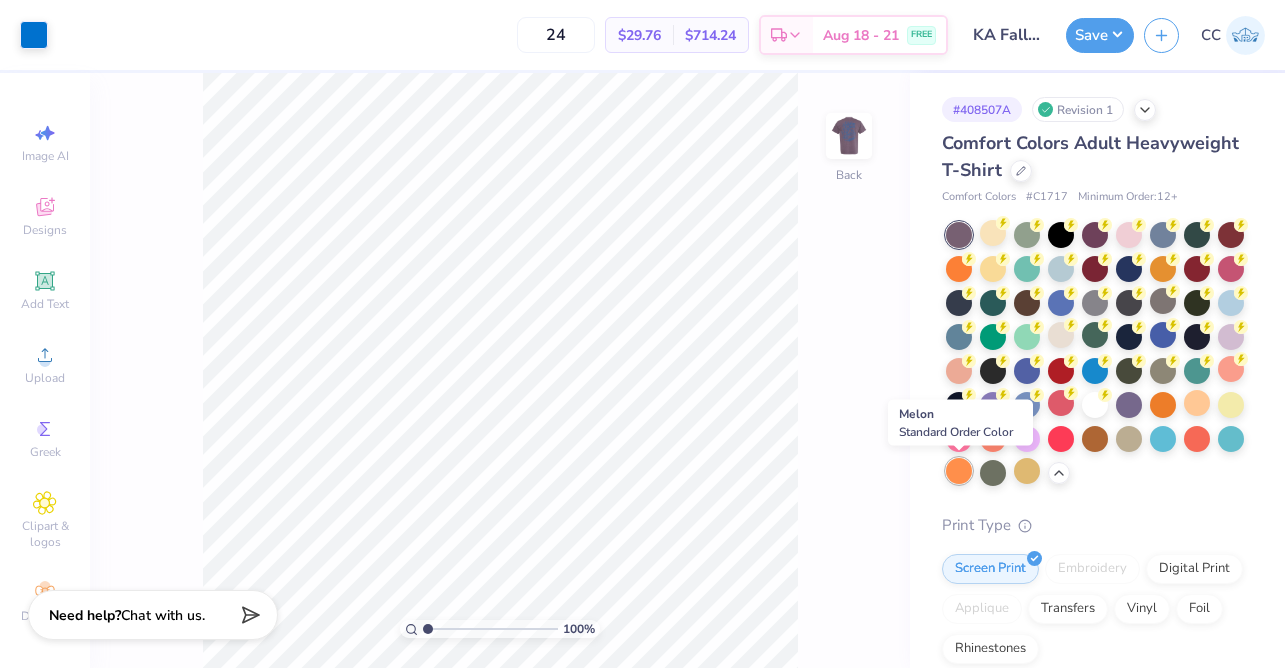 click at bounding box center (959, 471) 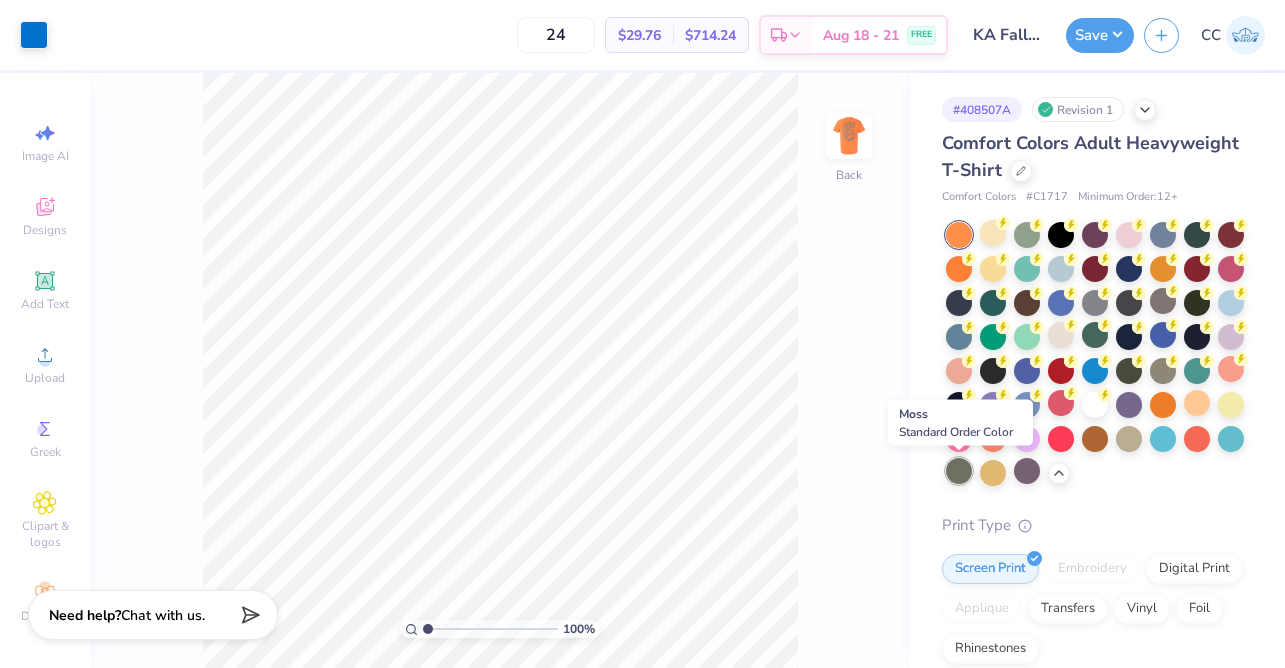 click at bounding box center [959, 471] 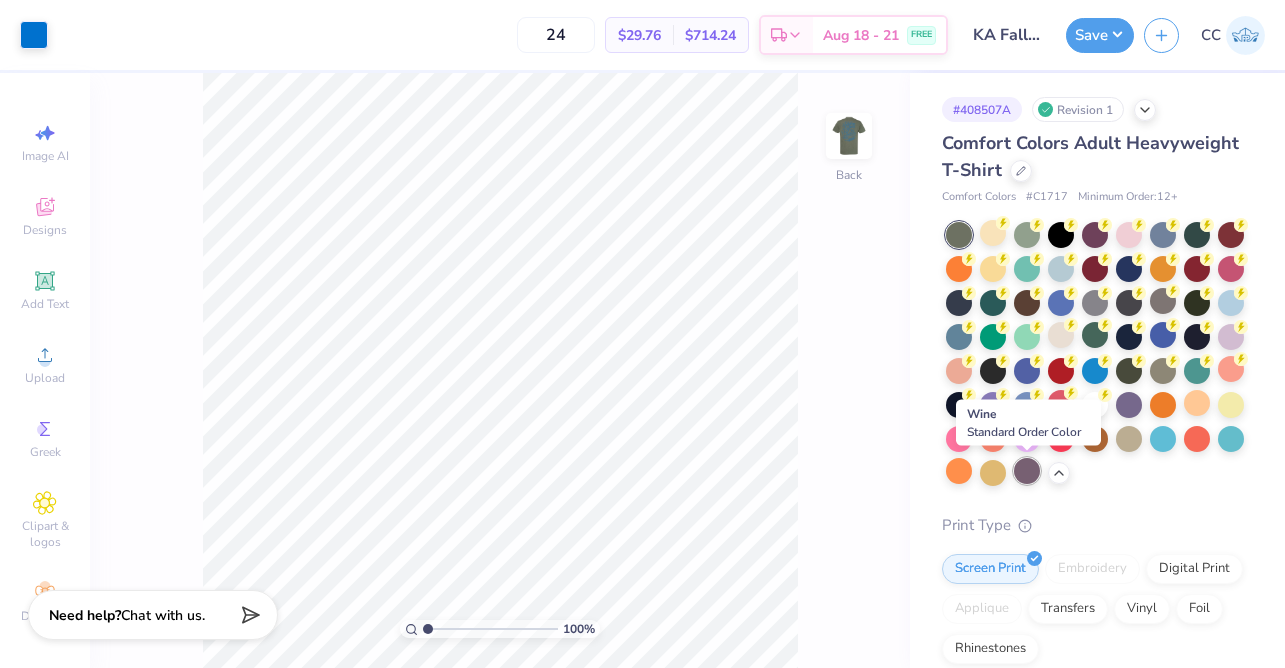 click at bounding box center (1027, 471) 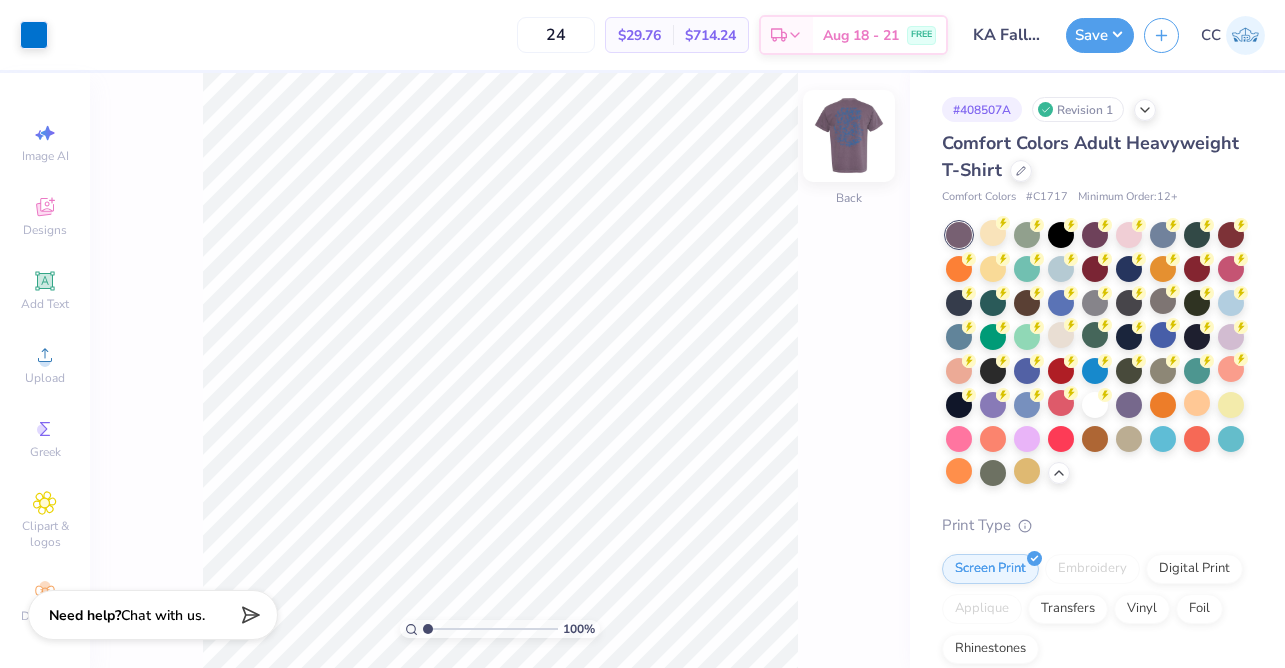 click at bounding box center [849, 136] 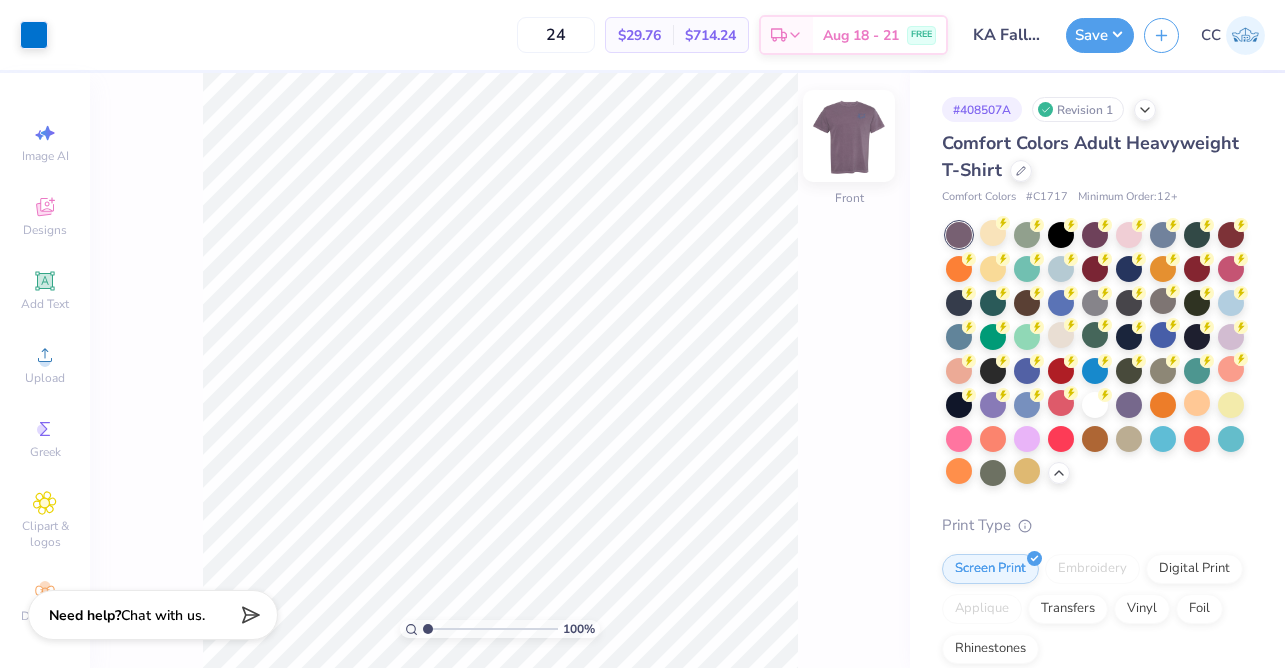 click at bounding box center (849, 136) 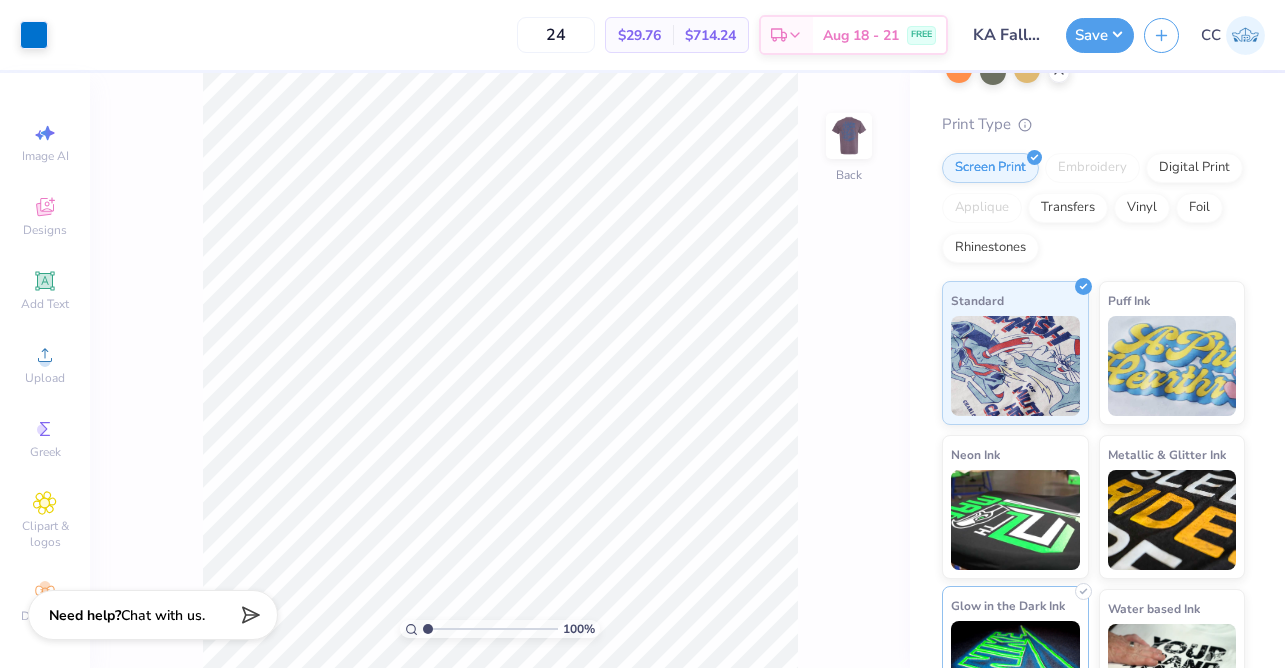 scroll, scrollTop: 0, scrollLeft: 0, axis: both 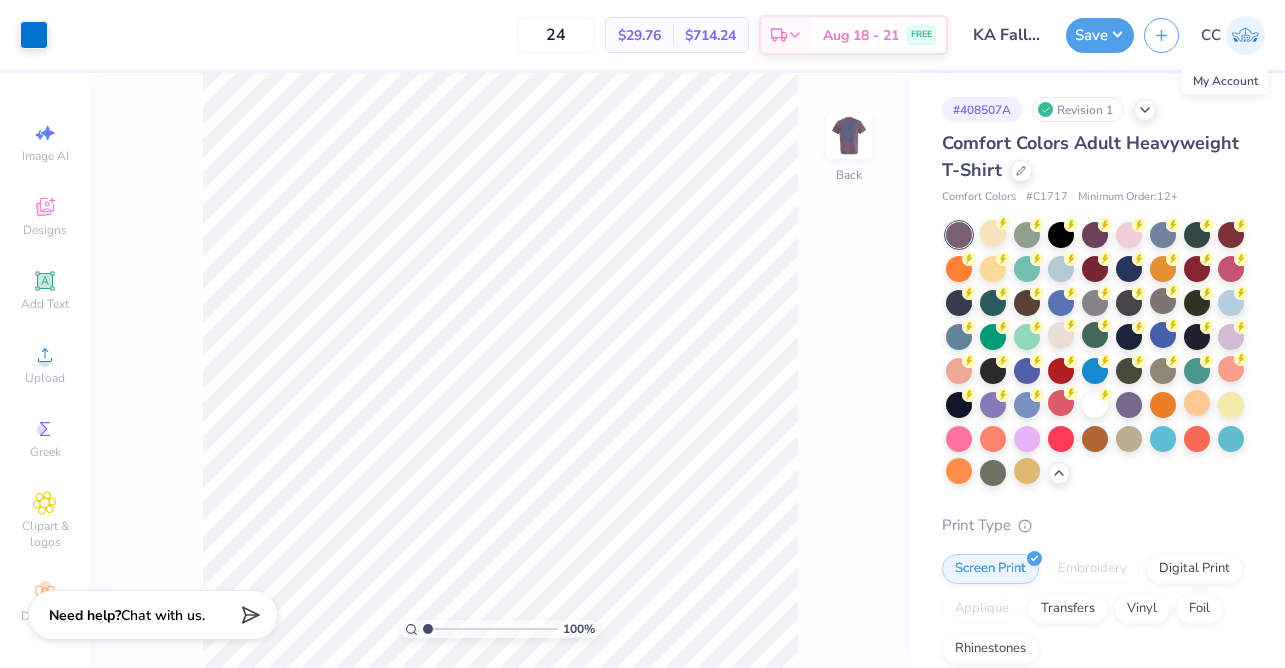 click at bounding box center [1245, 35] 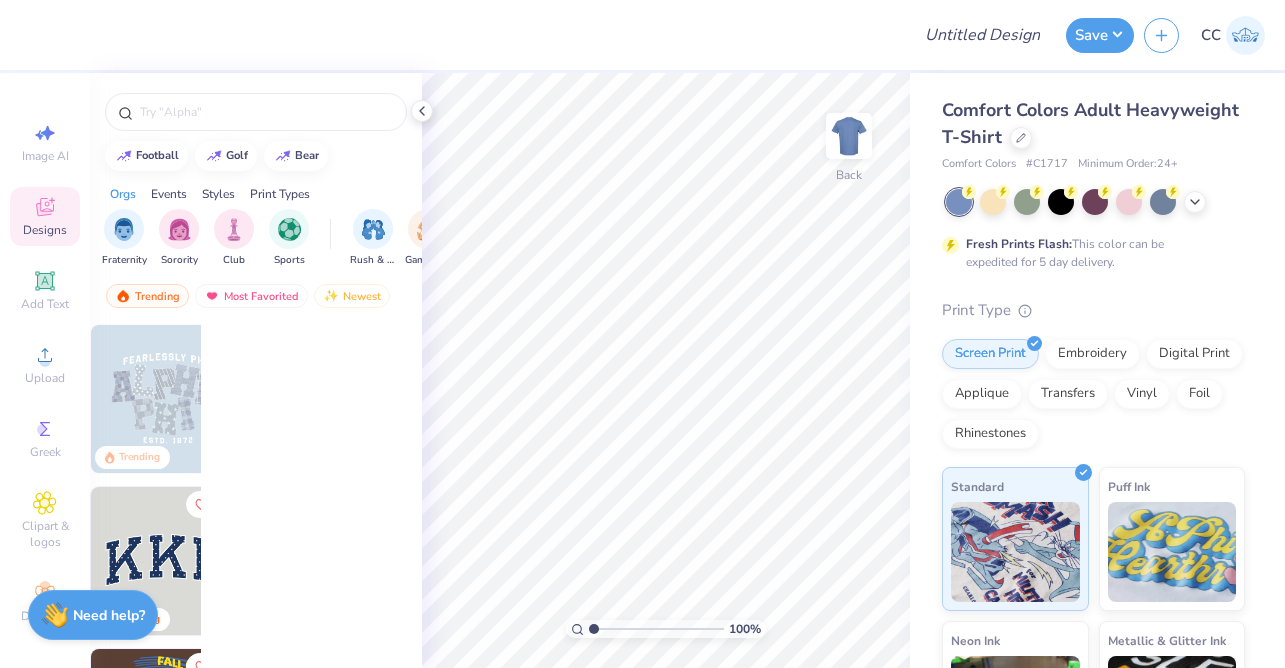 scroll, scrollTop: 0, scrollLeft: 0, axis: both 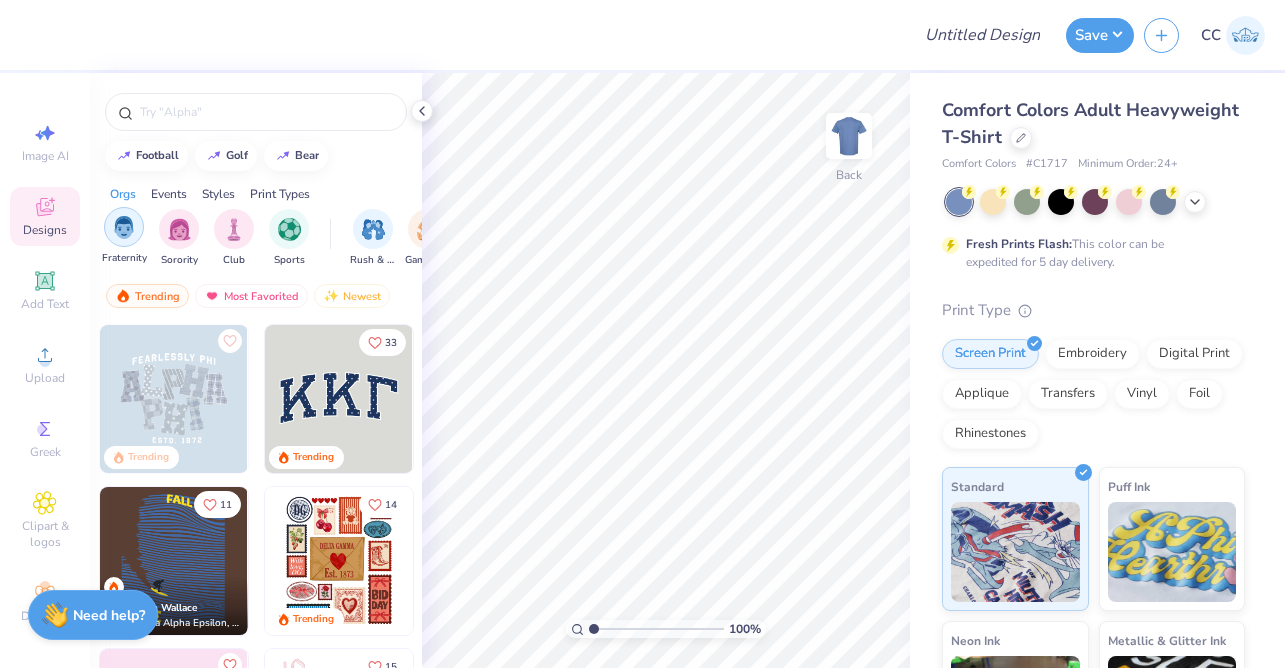 click at bounding box center [124, 227] 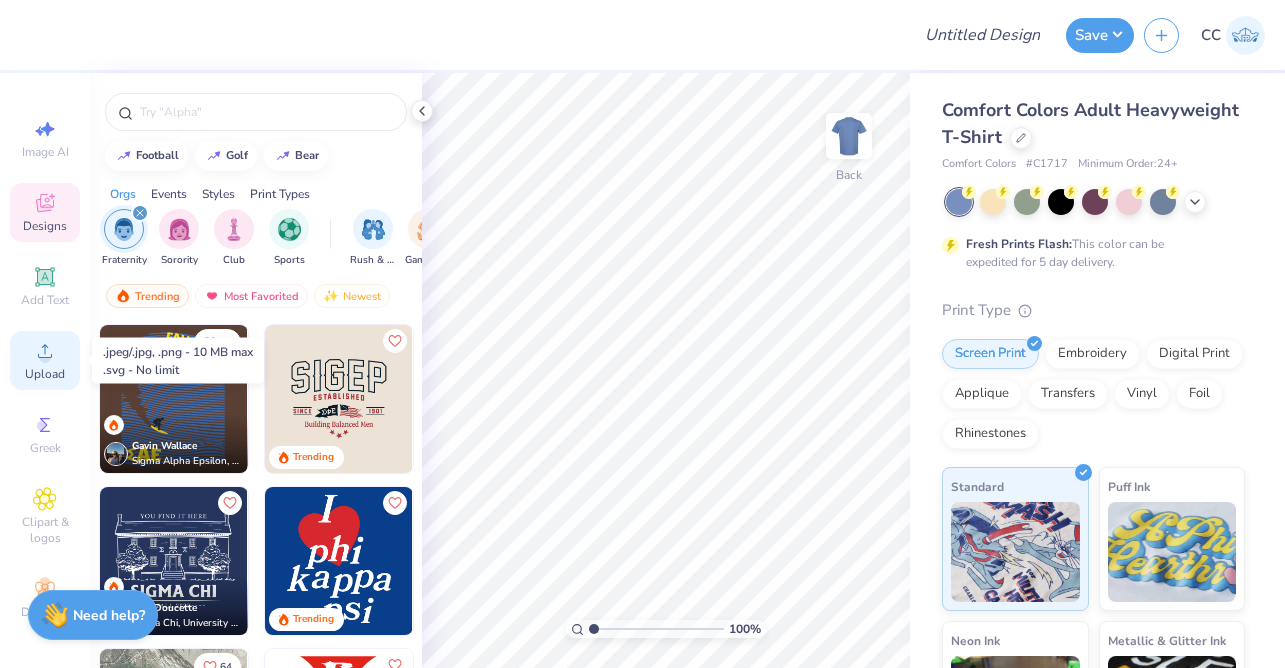 scroll, scrollTop: 3, scrollLeft: 0, axis: vertical 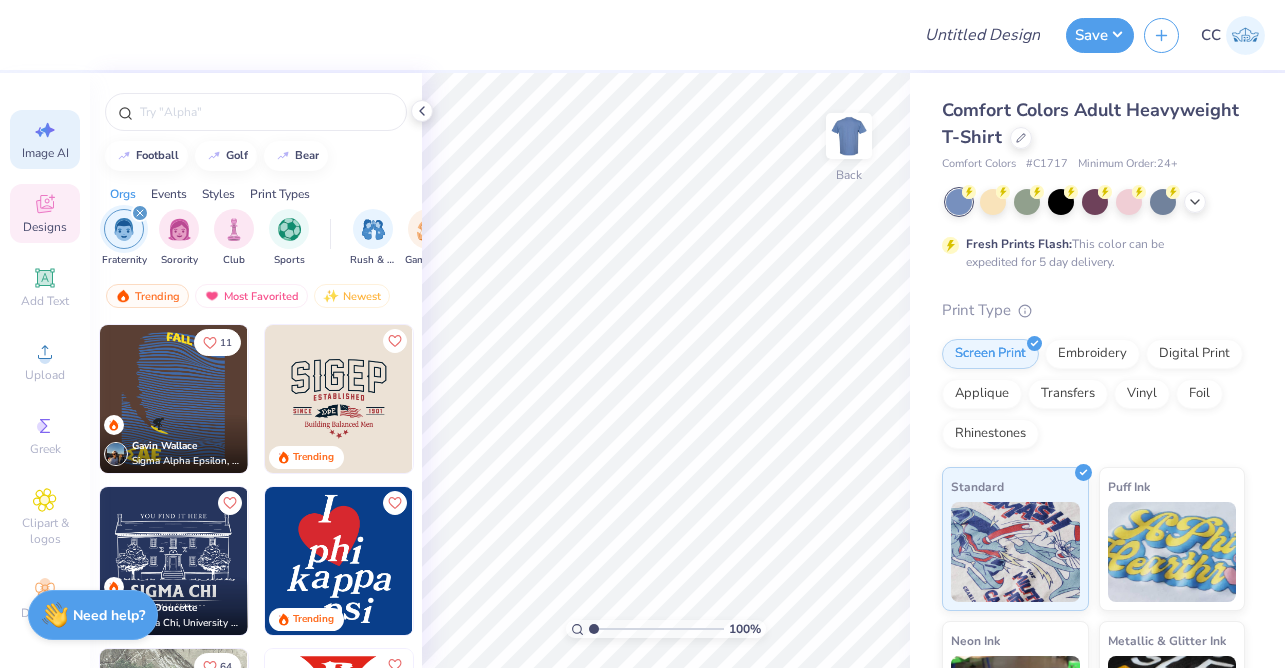 click on "Image AI" at bounding box center (45, 153) 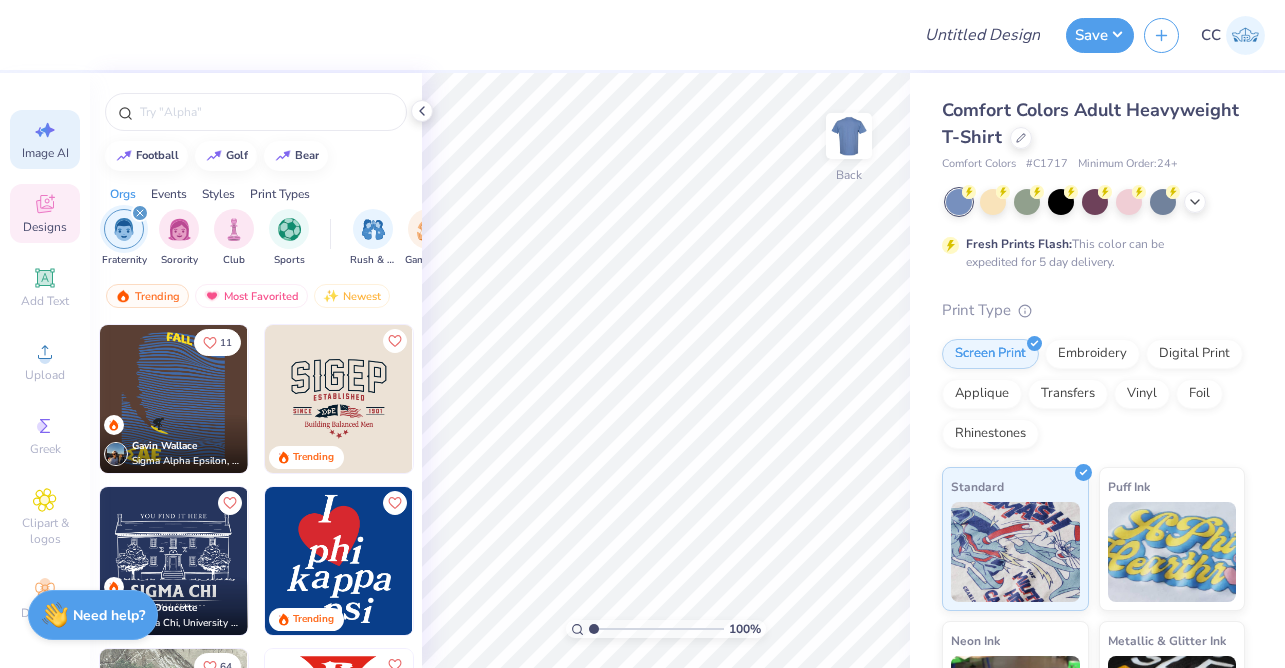 select on "4" 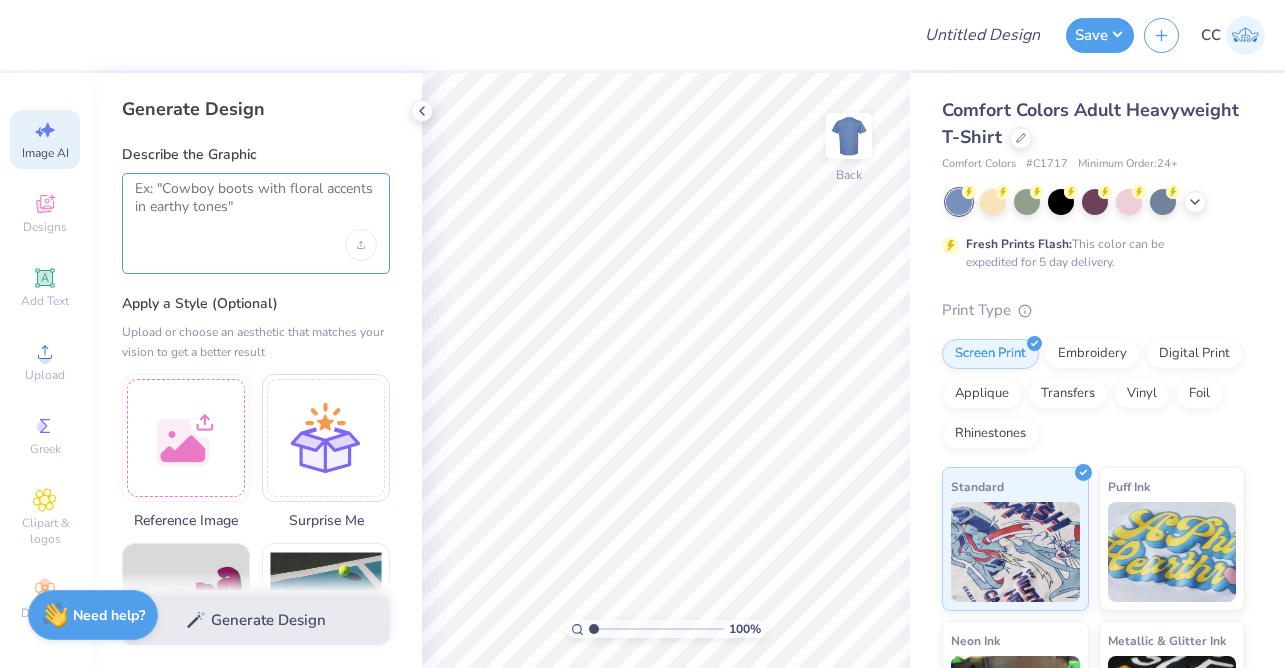 click at bounding box center (256, 205) 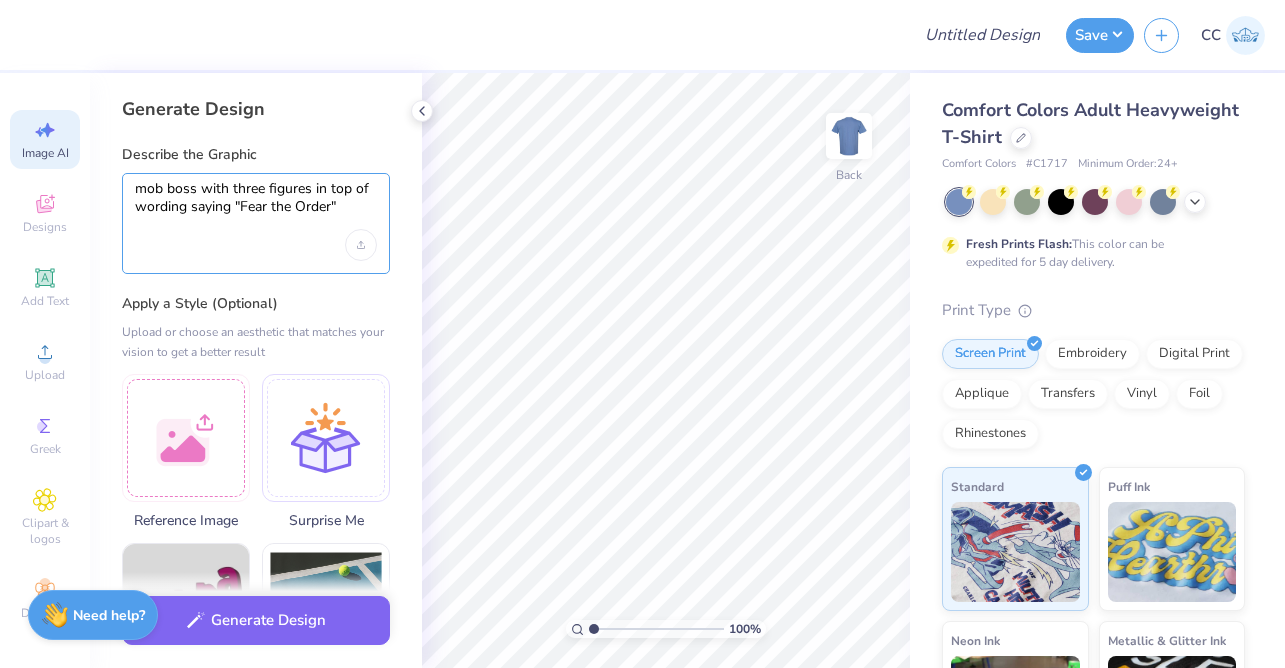 click on "mob boss with three figures in top of wording saying "Fear the Order"" at bounding box center (256, 205) 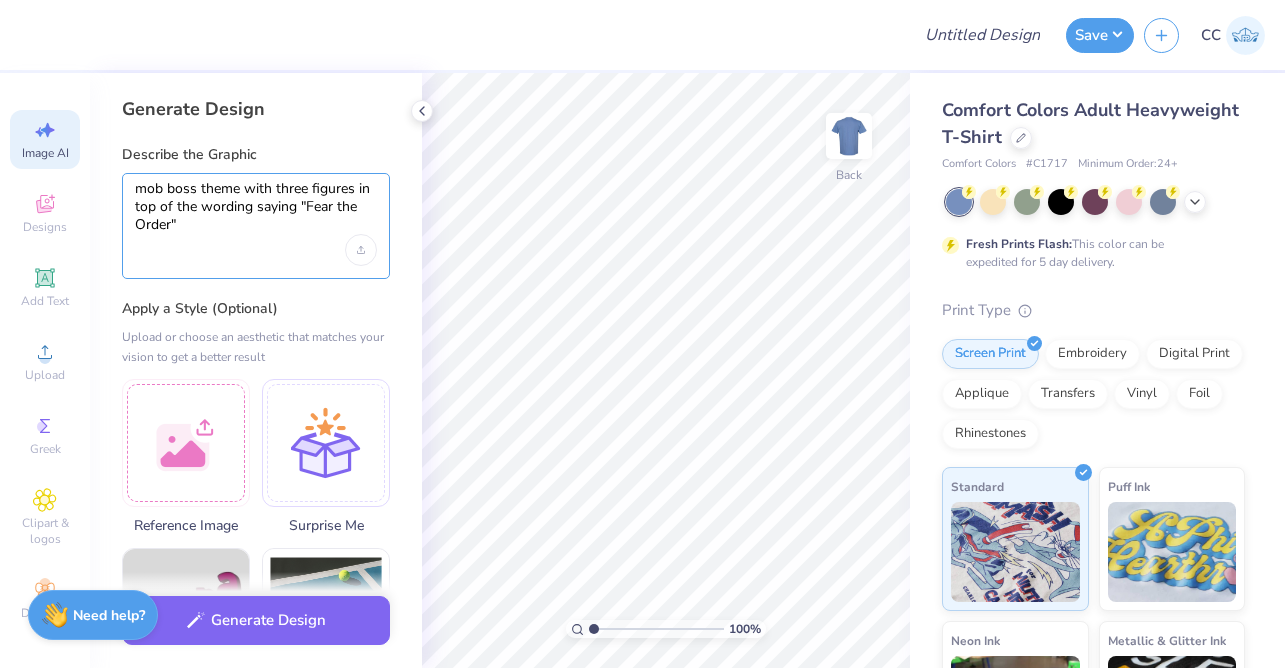 click on "mob boss theme with three figures in top of the wording saying "Fear the Order"" at bounding box center [256, 207] 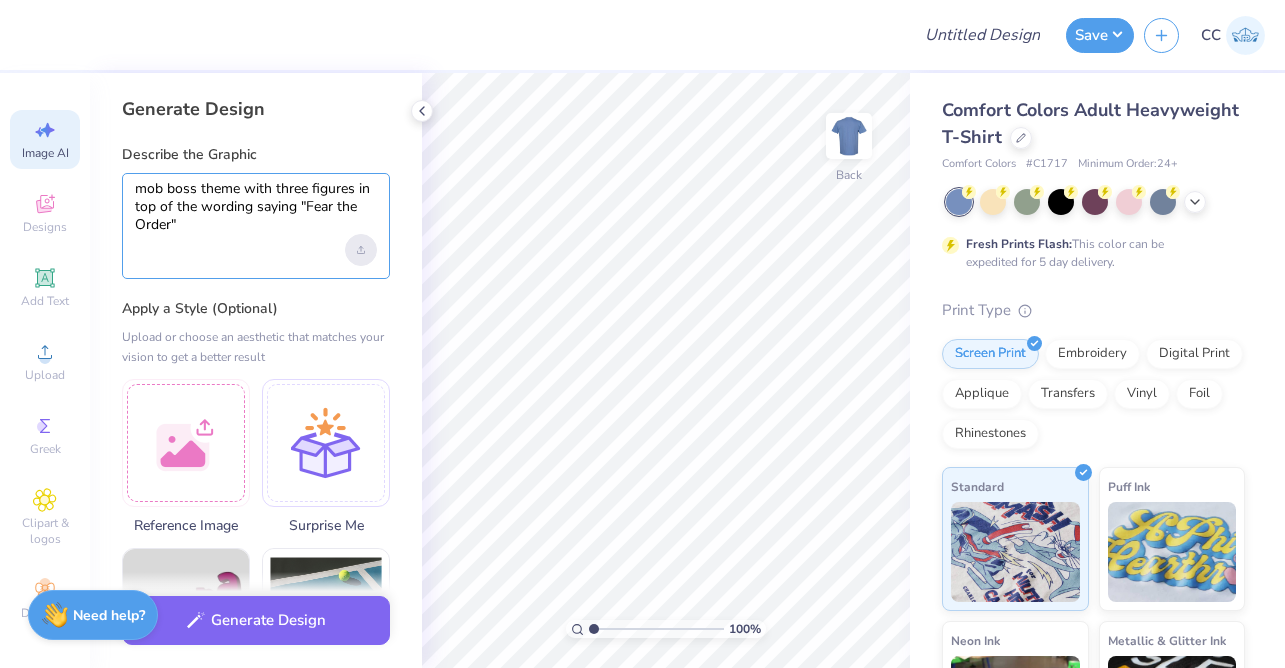 type on "mob boss theme with three figures in top of the wording saying "Fear the Order"" 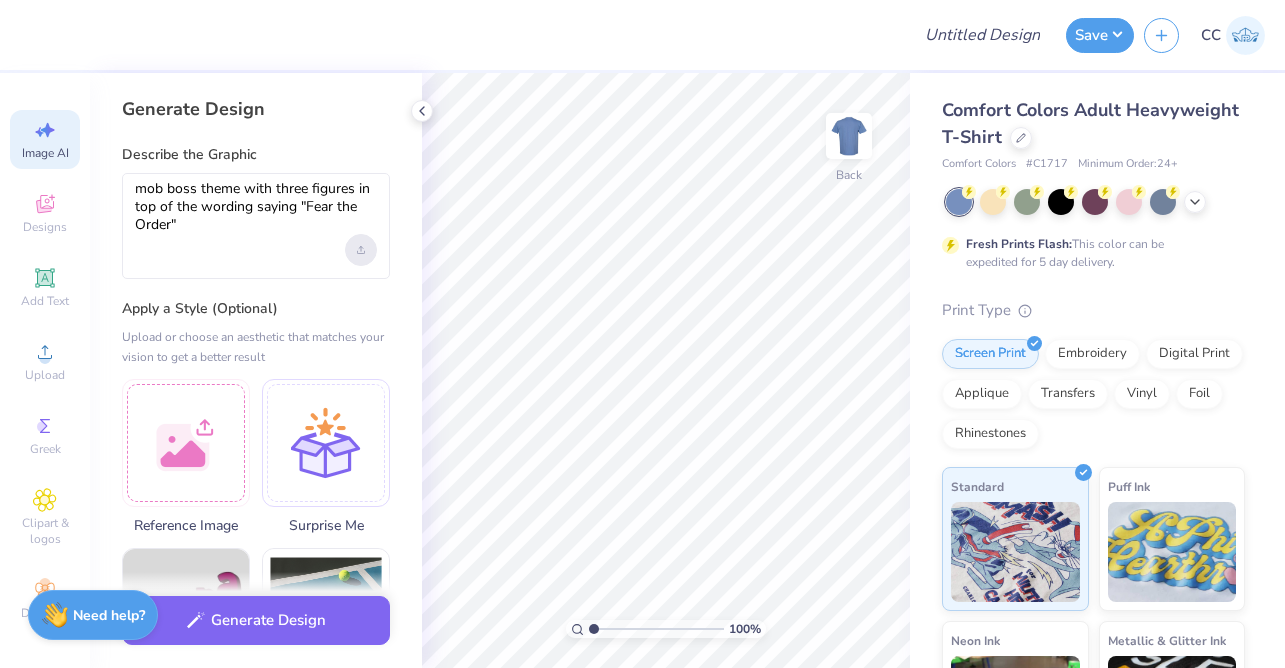 click at bounding box center [361, 250] 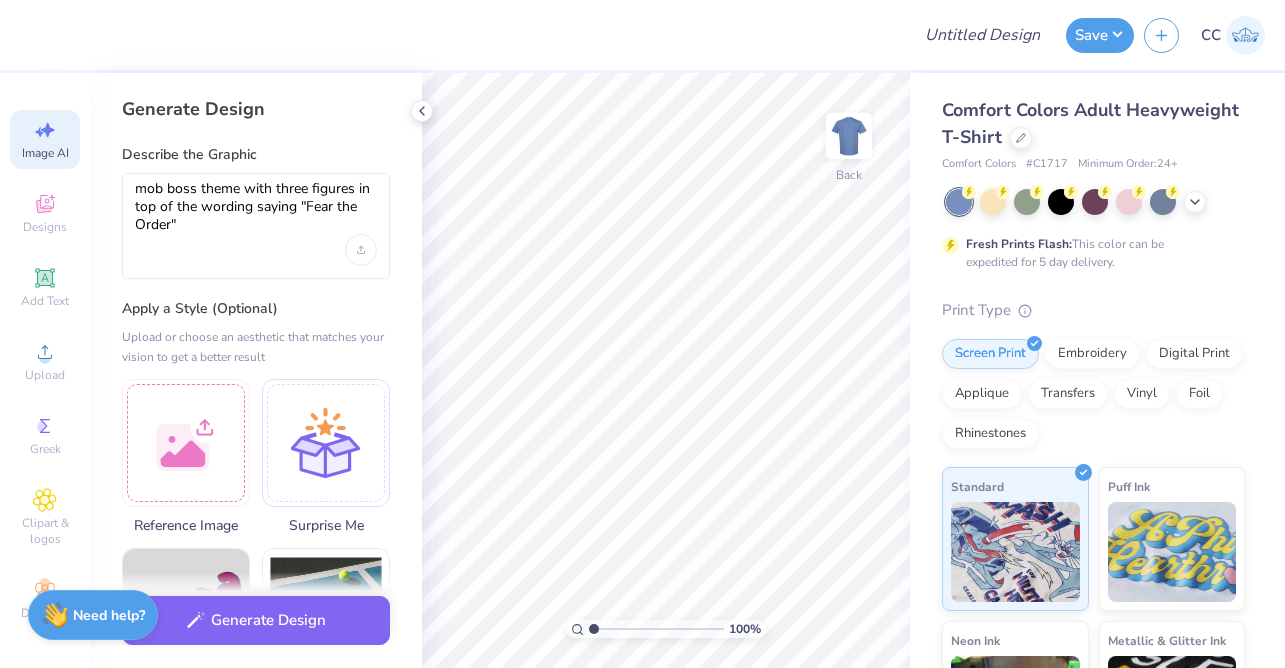 click on "mob boss theme with three figures in top of the wording saying "Fear the Order"" at bounding box center (256, 226) 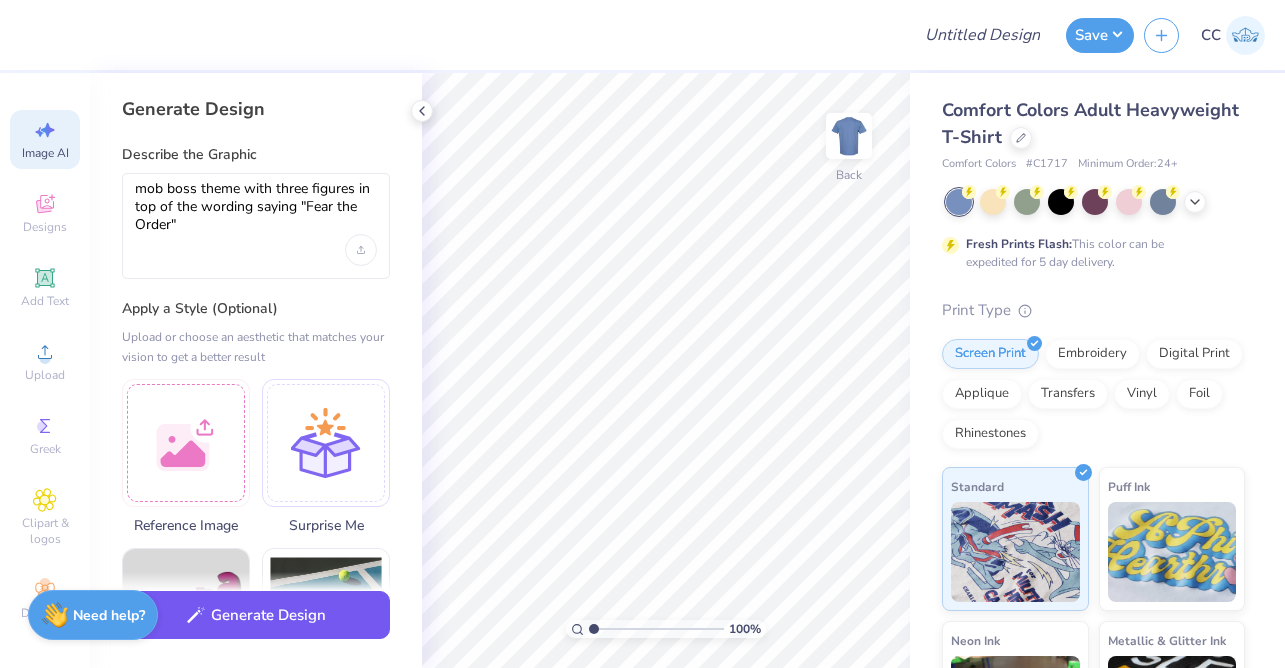 click on "Generate Design" at bounding box center [256, 615] 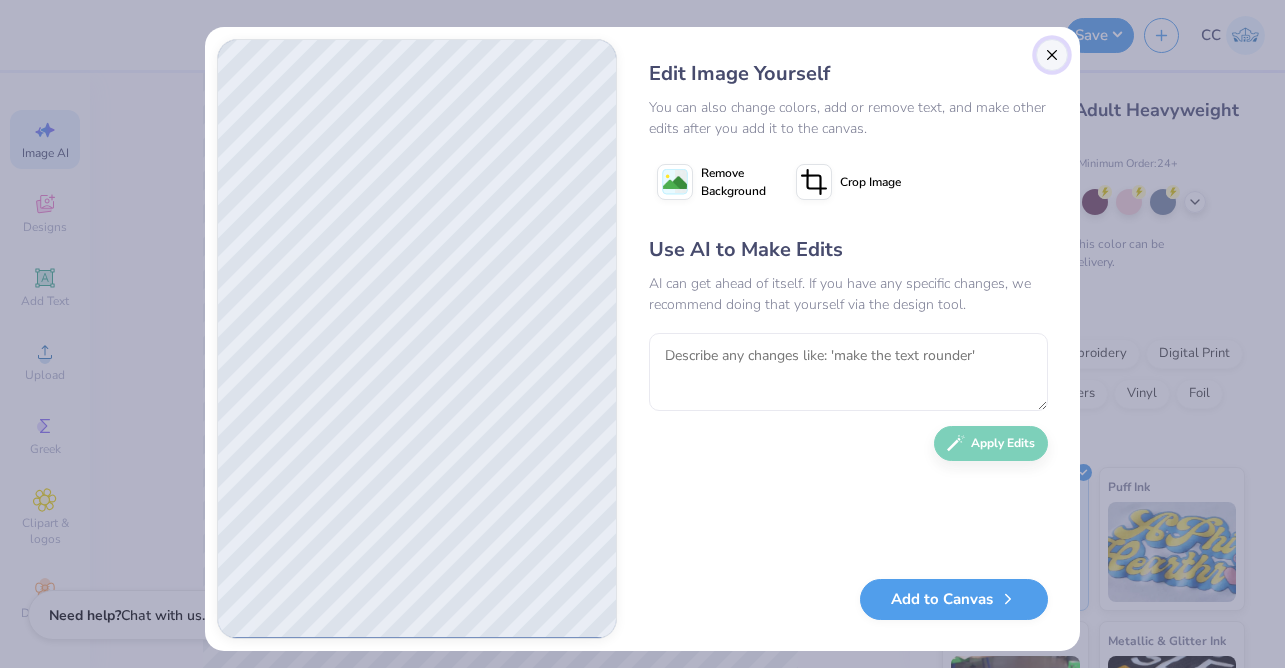 click at bounding box center [1052, 55] 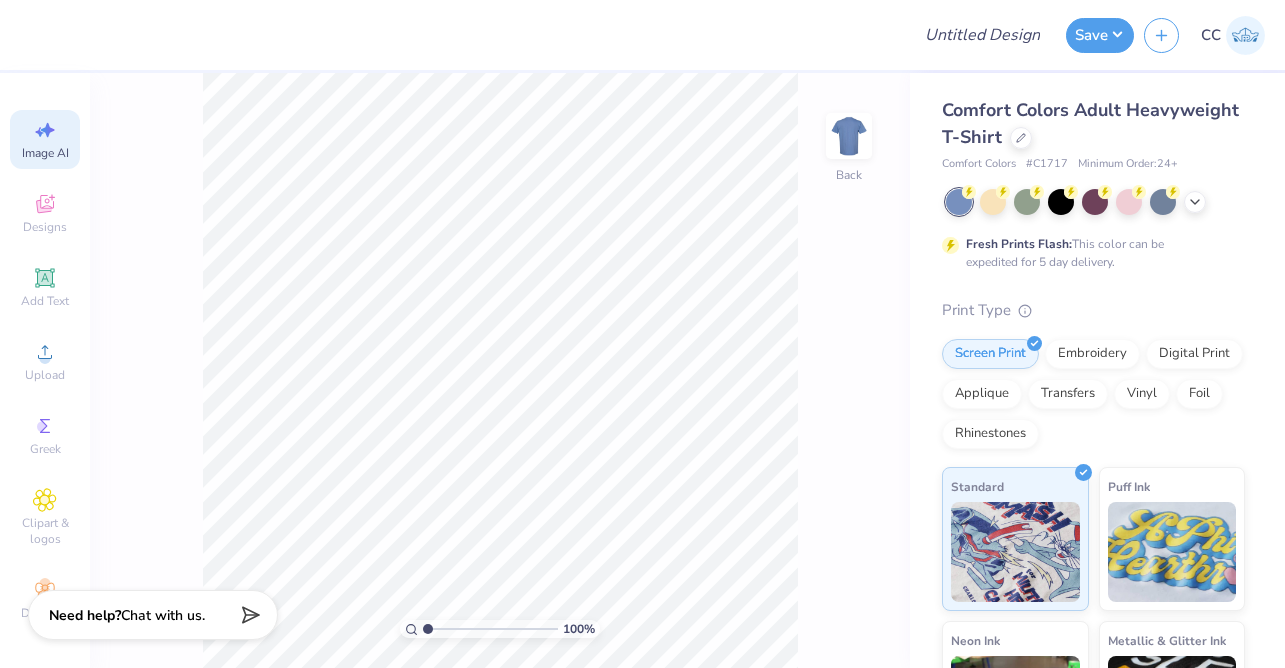 scroll, scrollTop: 0, scrollLeft: 45, axis: horizontal 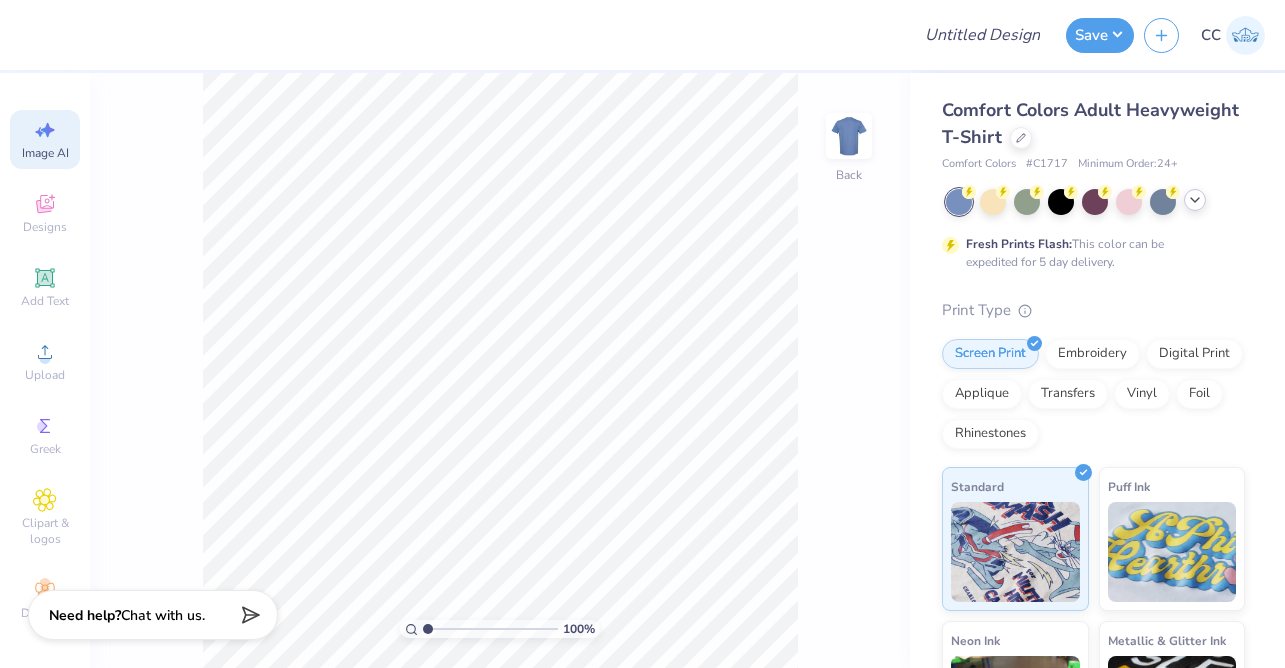 click 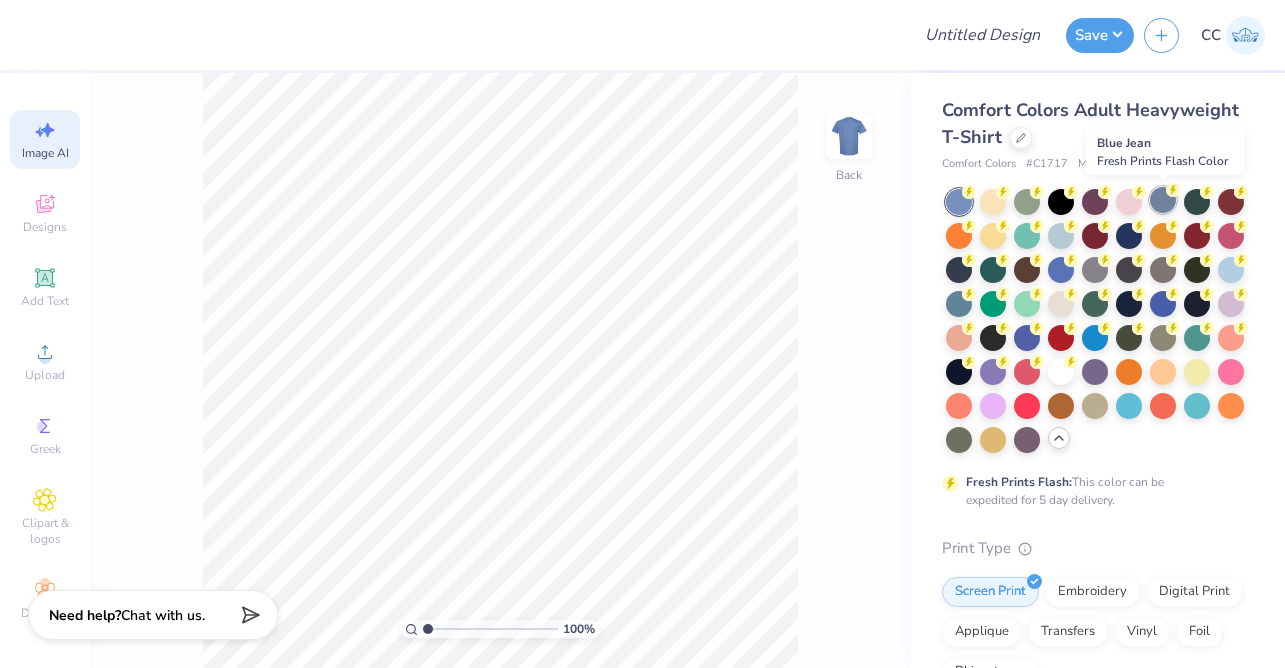 click at bounding box center [1163, 200] 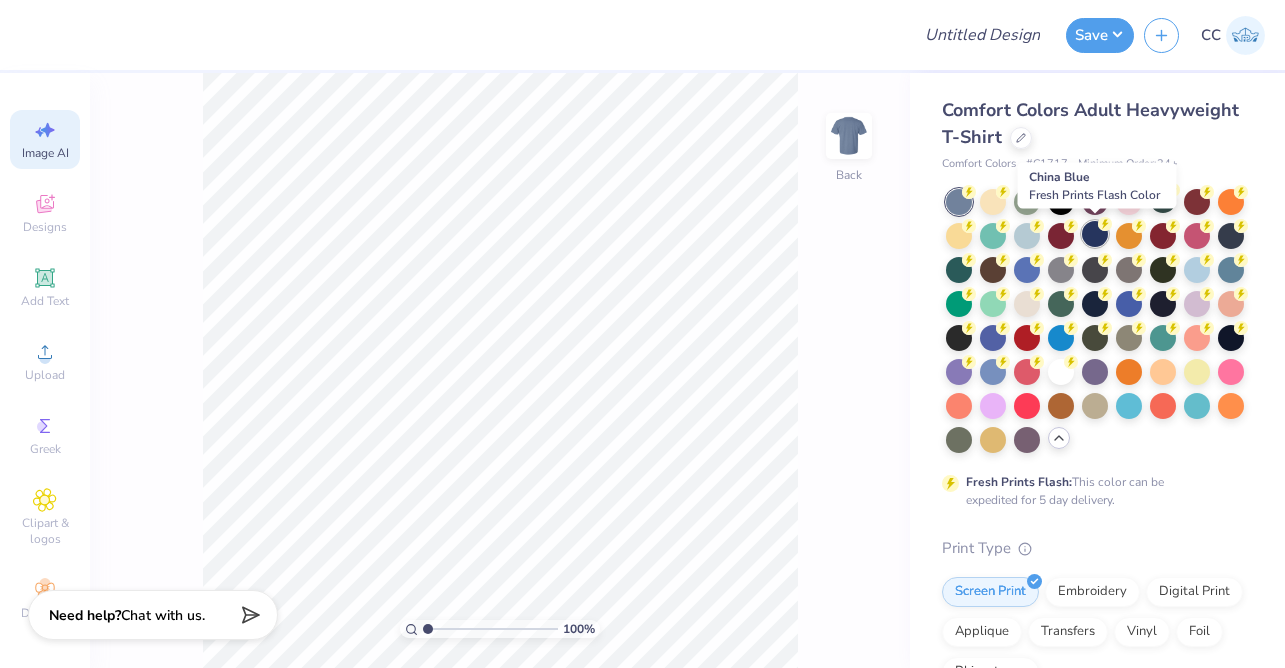 click at bounding box center [1095, 234] 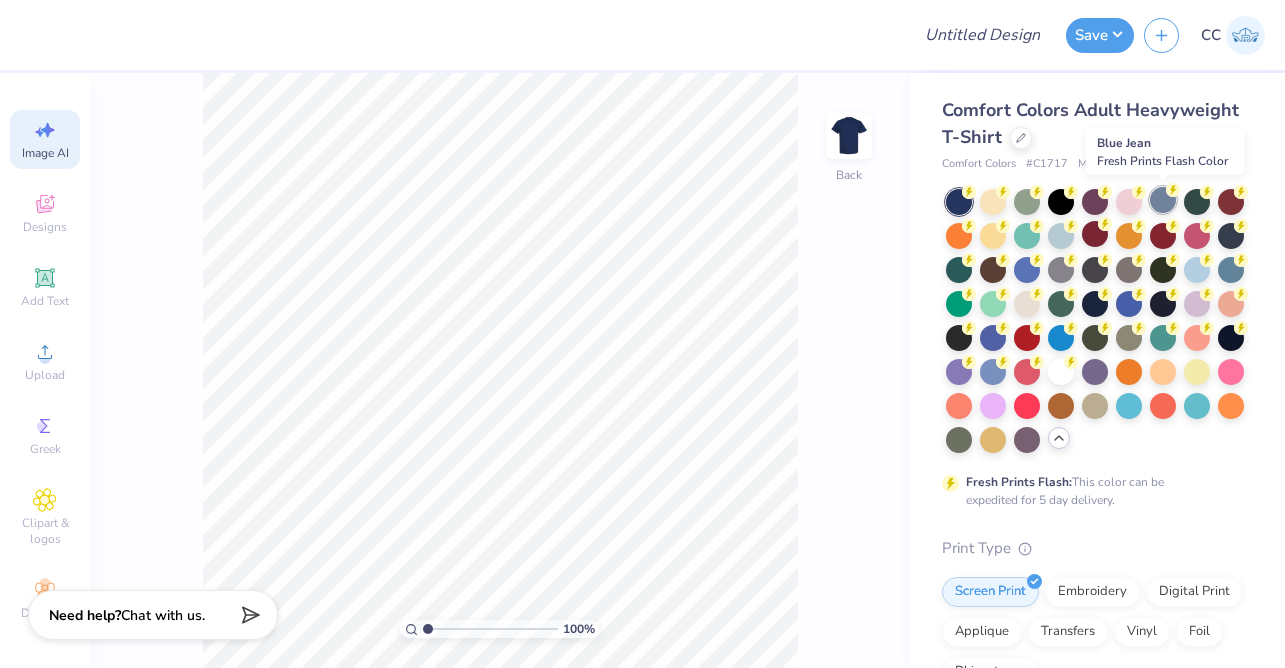 click at bounding box center (1163, 200) 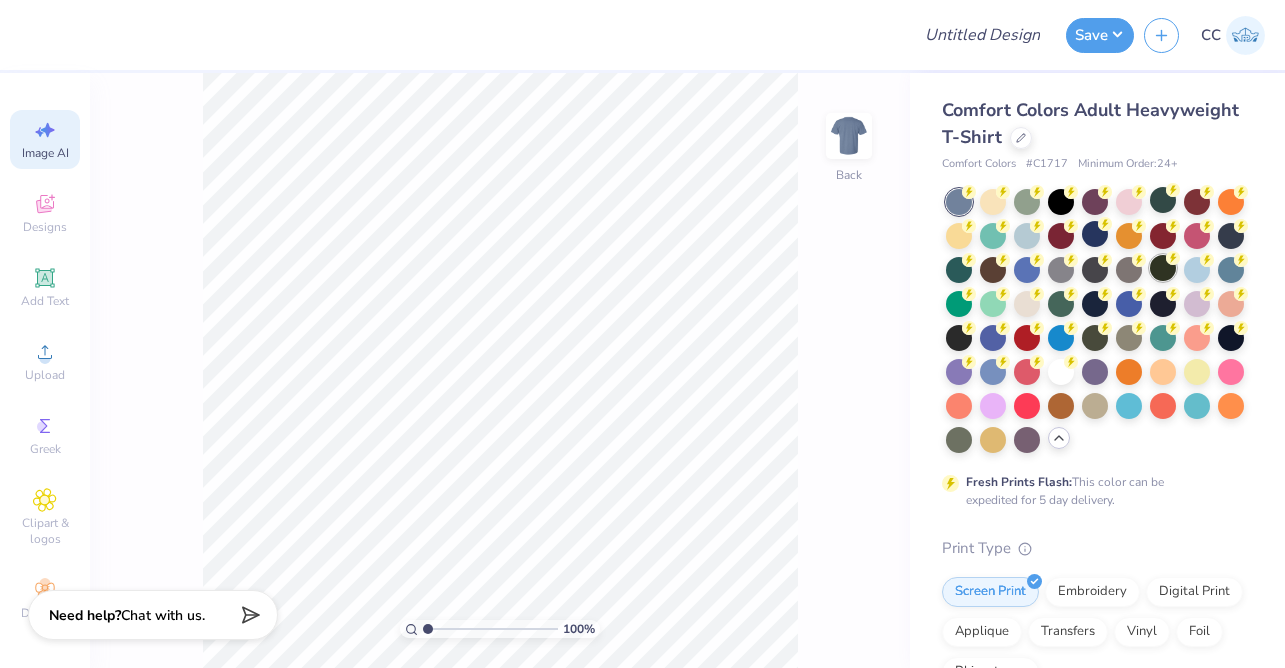 click at bounding box center (1163, 268) 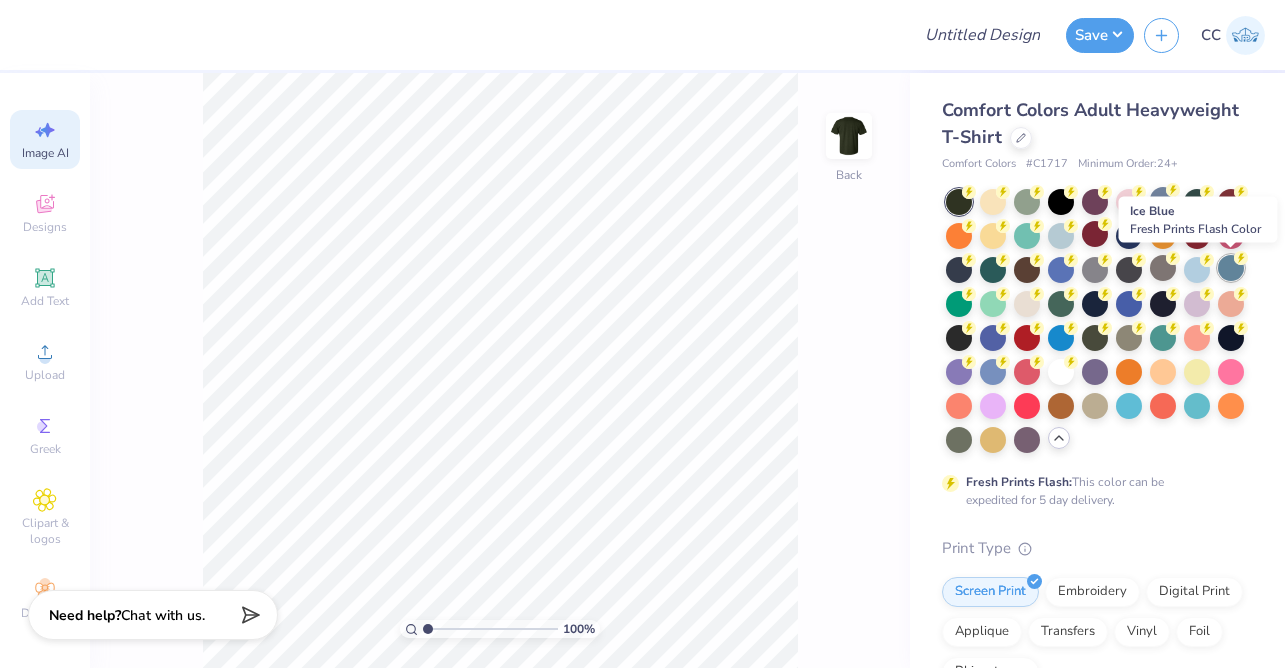 click at bounding box center [1231, 268] 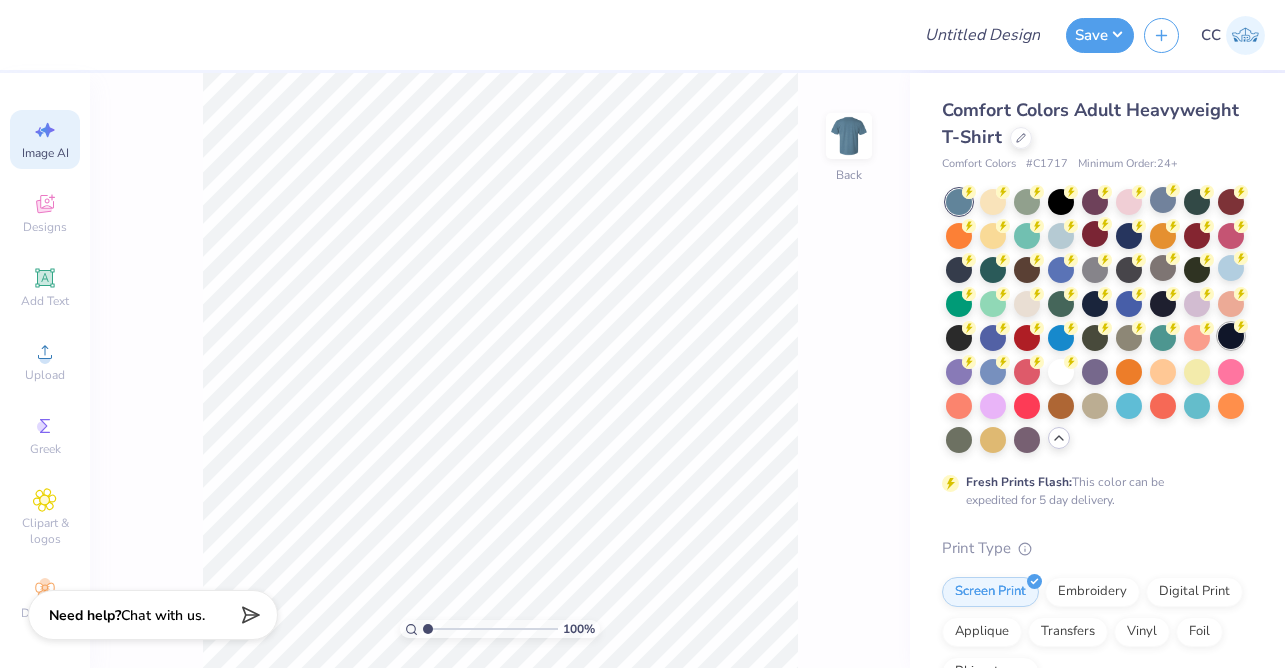 click at bounding box center (1231, 336) 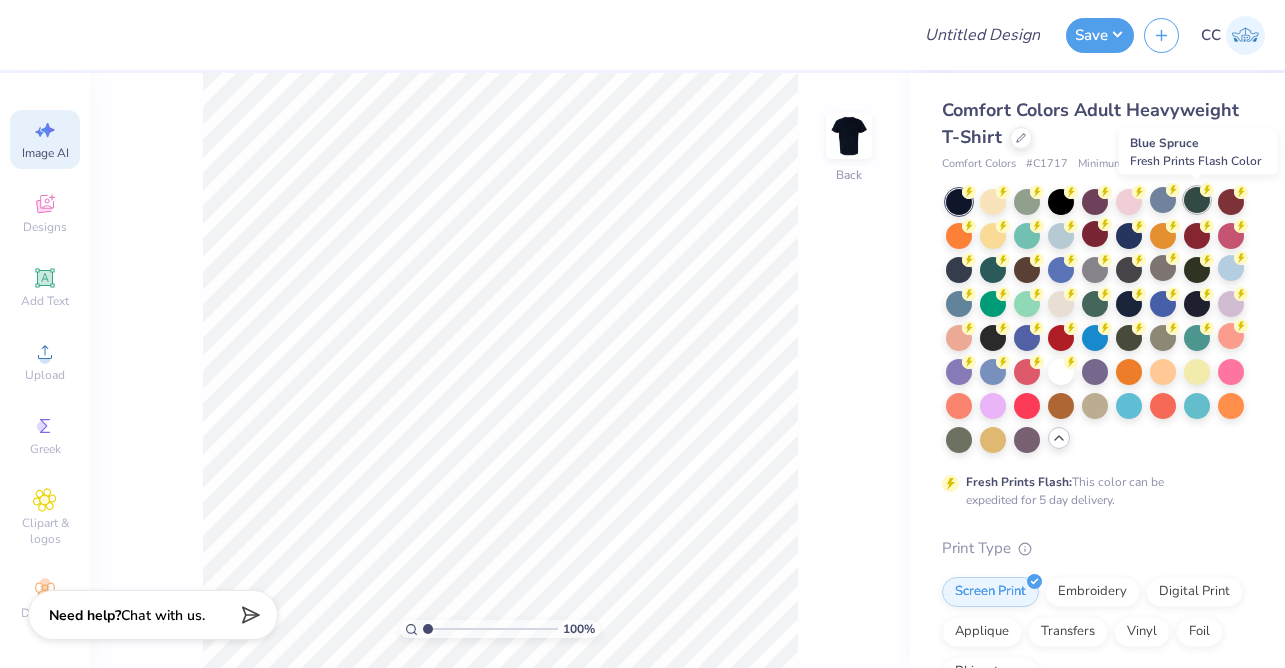 click at bounding box center [1197, 200] 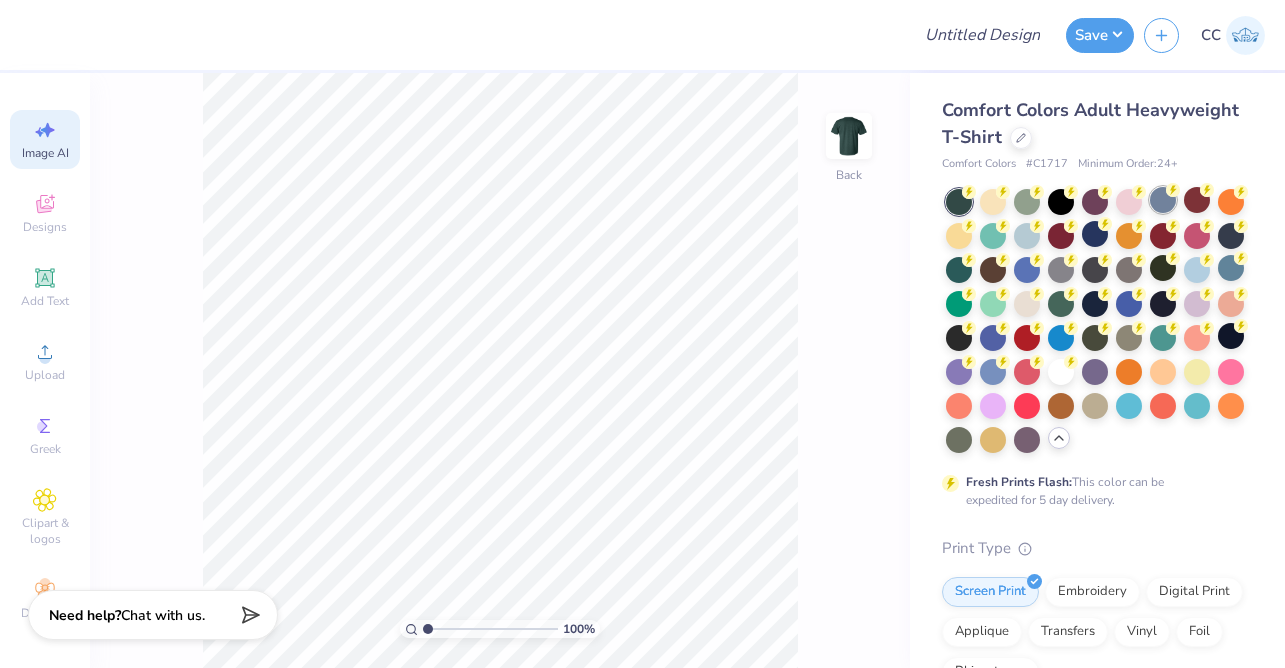 click at bounding box center [1163, 200] 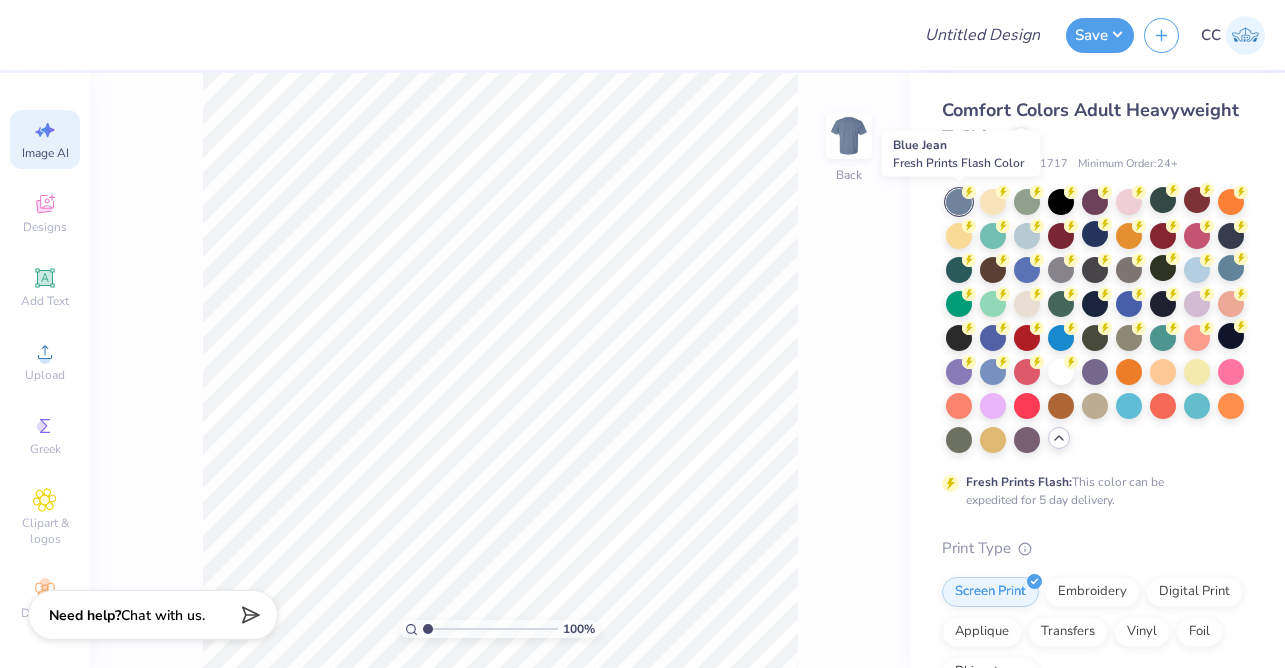 click at bounding box center (959, 202) 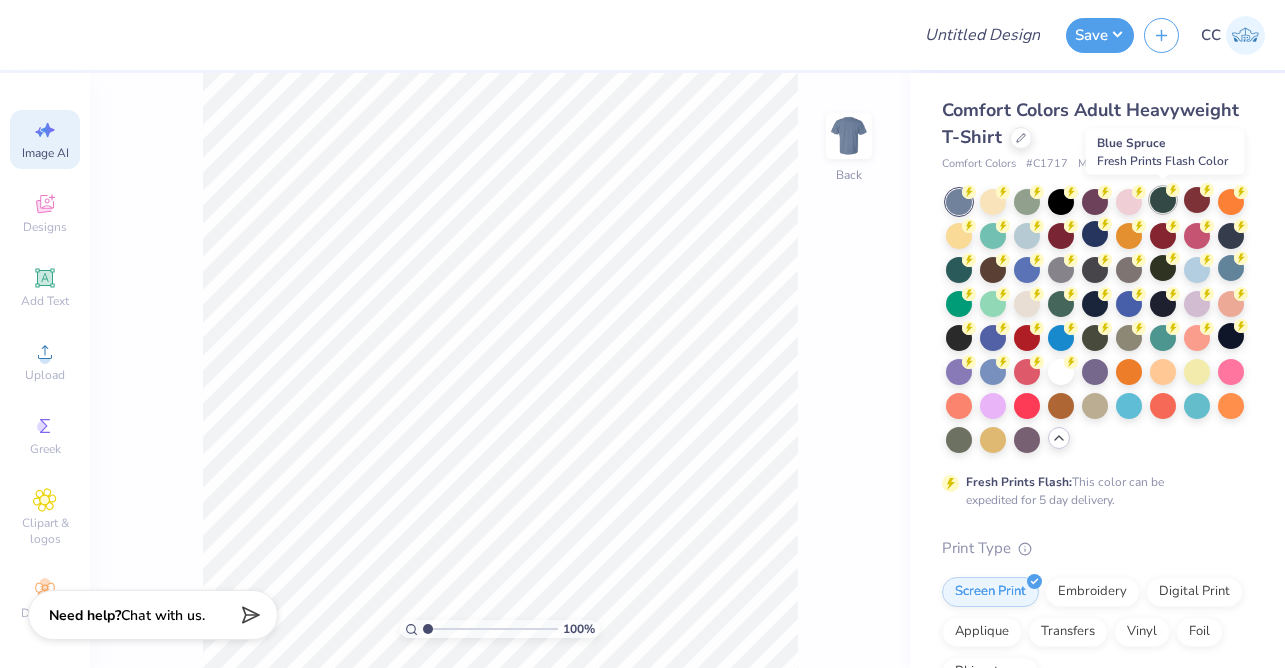 click at bounding box center [1163, 200] 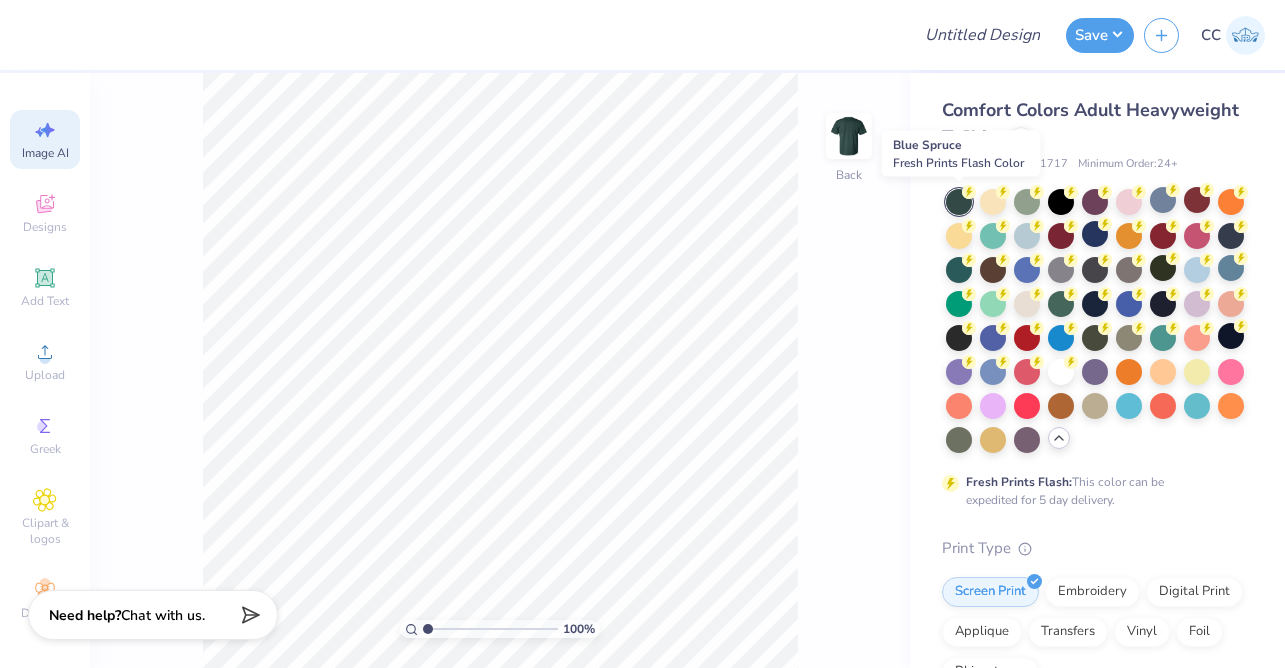 click 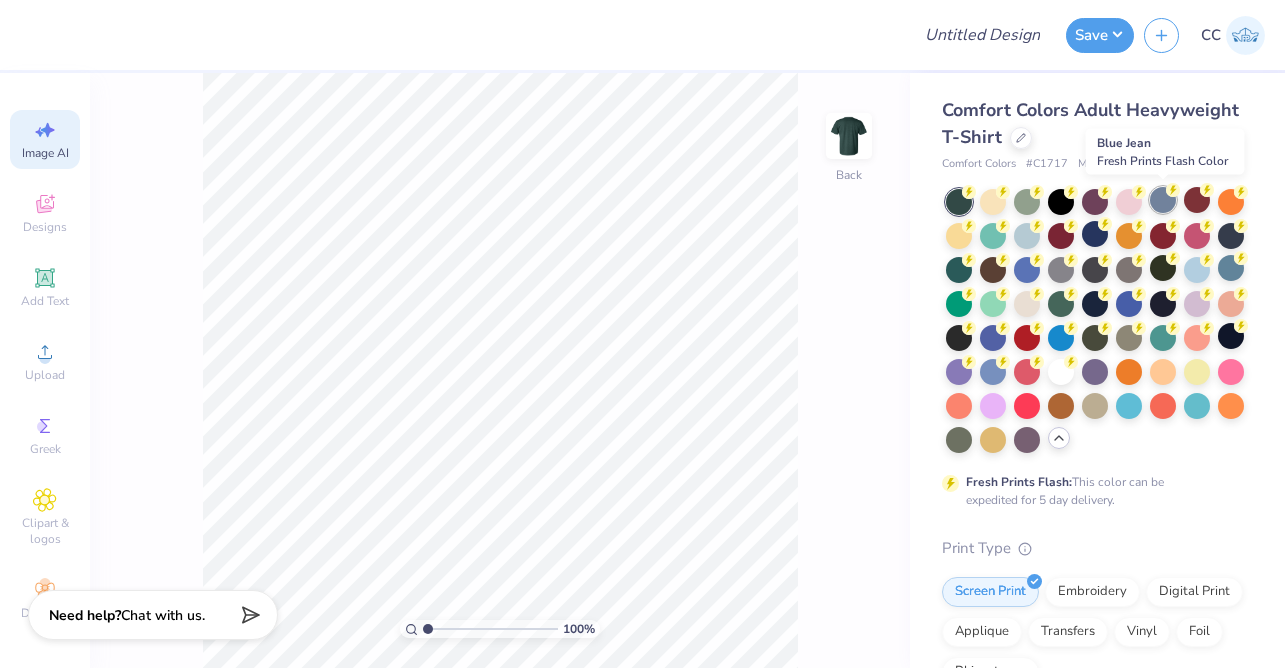 click at bounding box center [1163, 200] 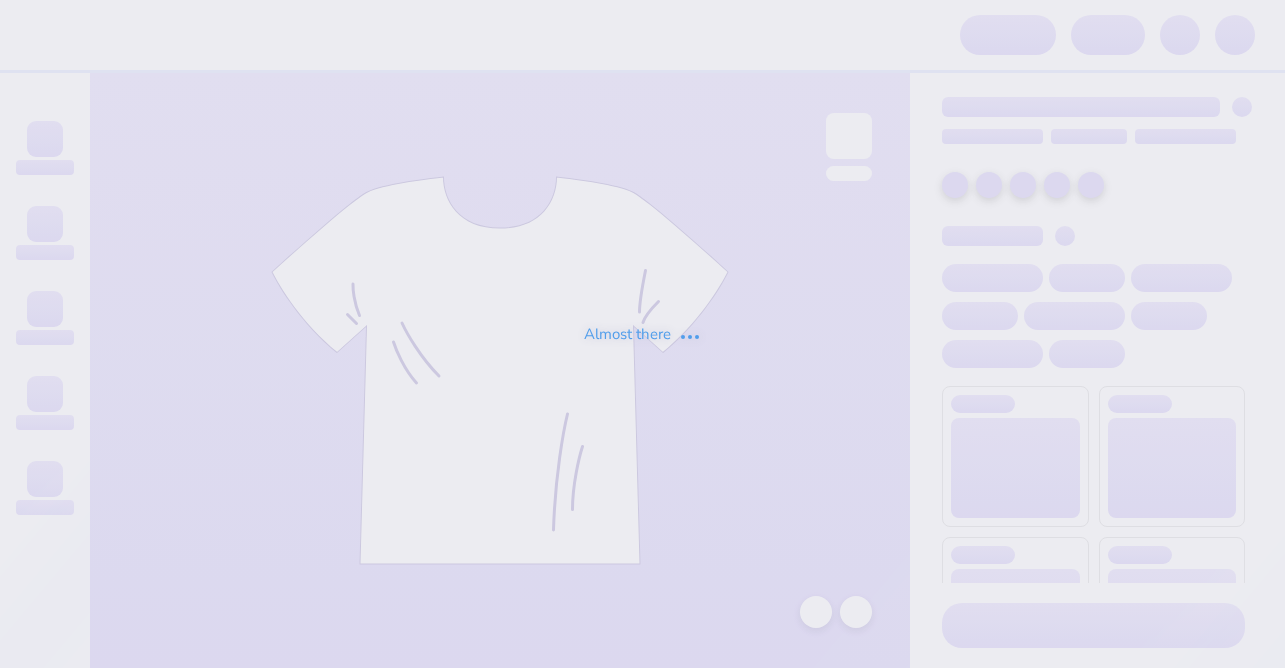 scroll, scrollTop: 0, scrollLeft: 0, axis: both 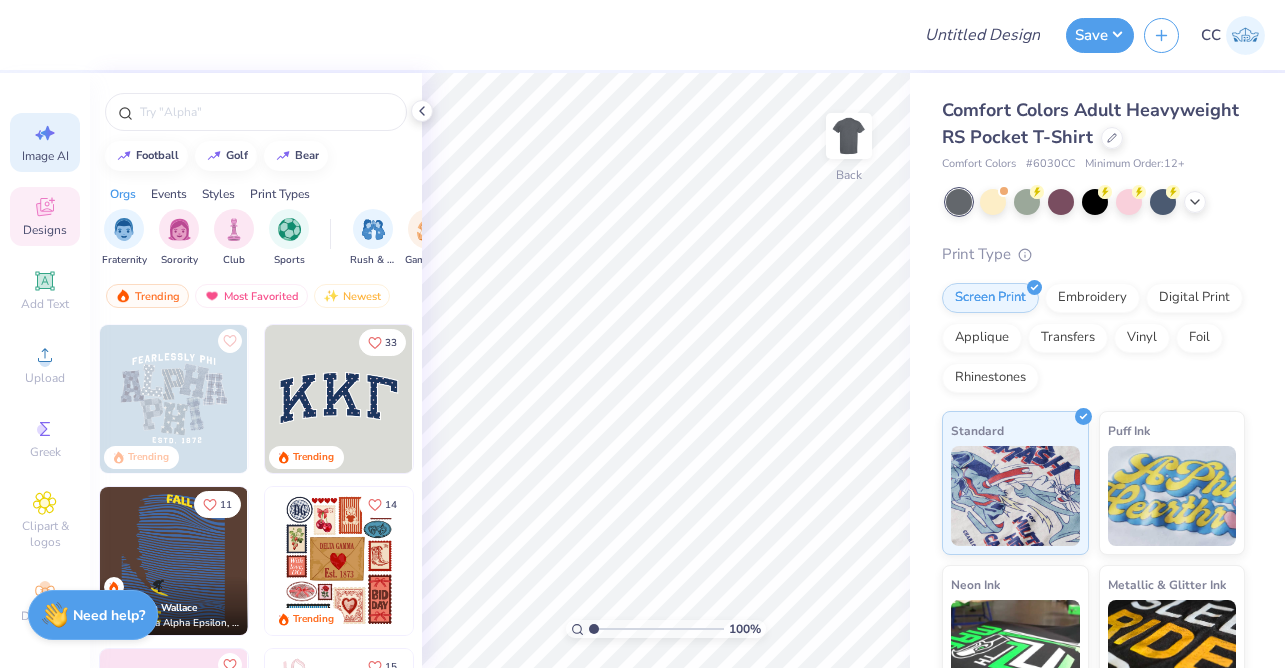 click 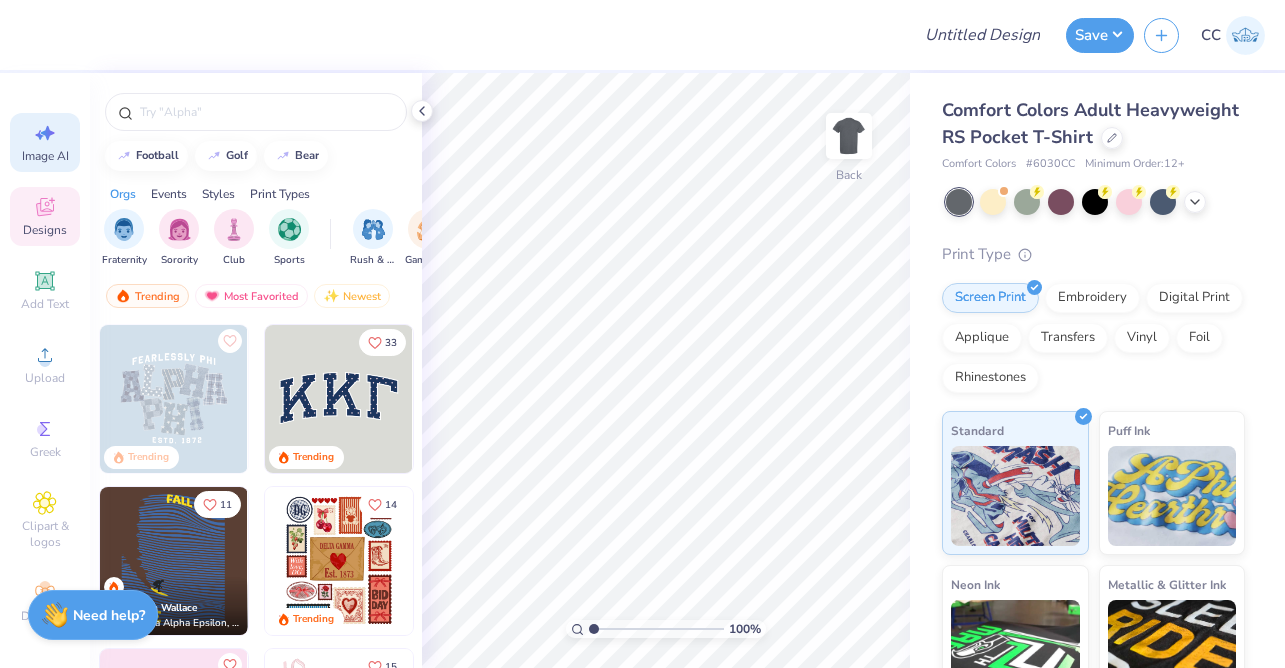 select on "4" 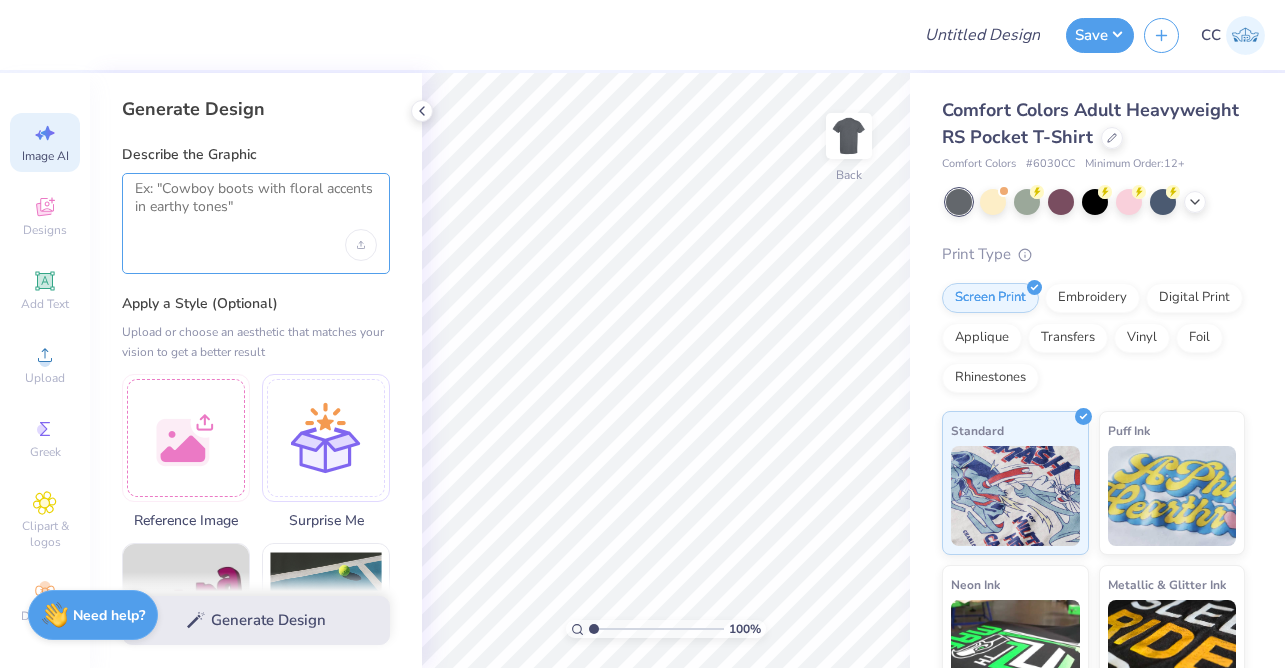 click at bounding box center [256, 205] 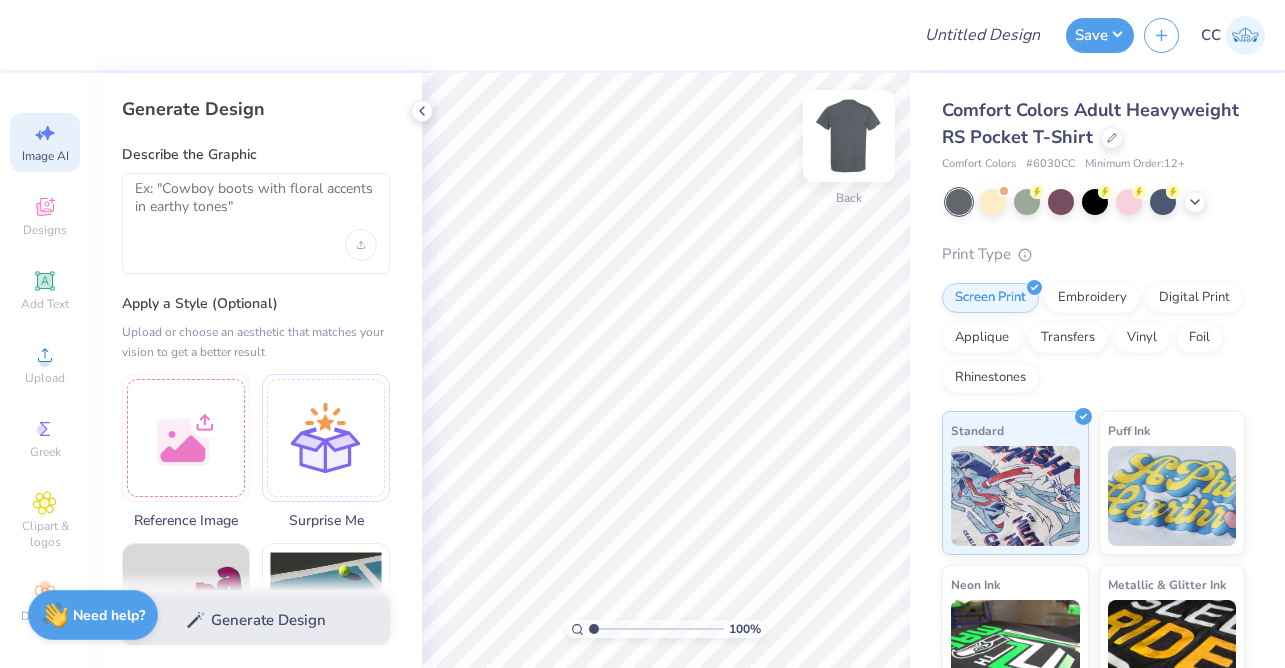 click at bounding box center (849, 136) 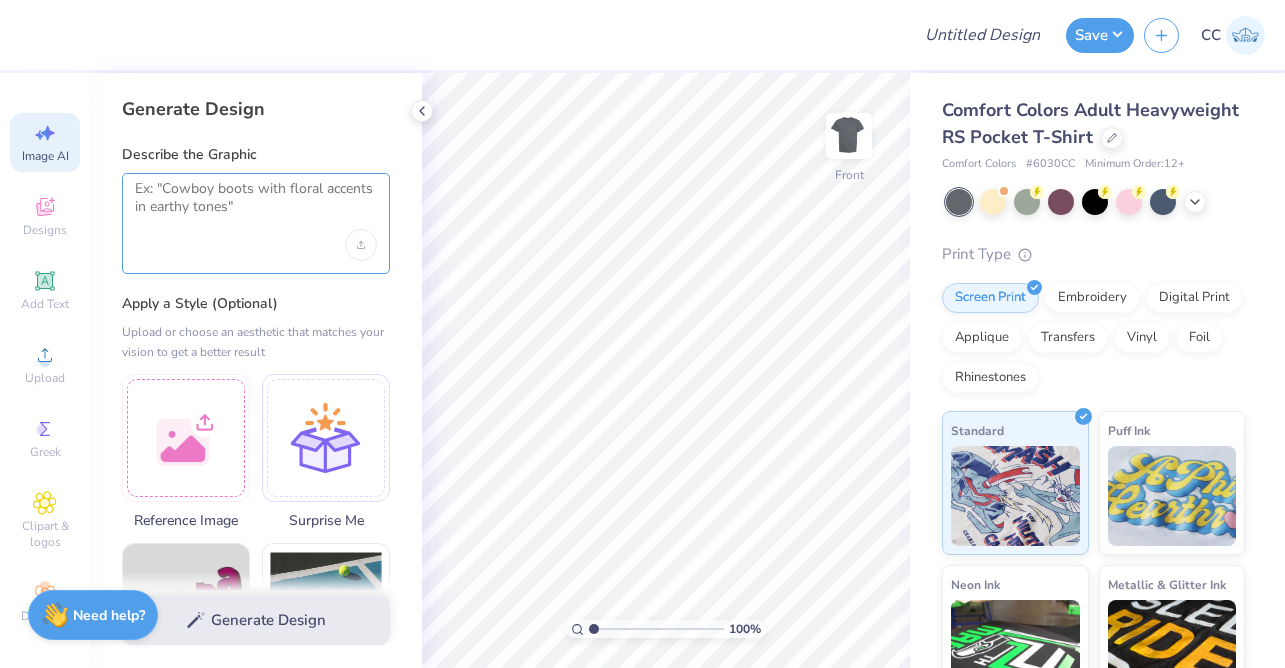 click at bounding box center (256, 205) 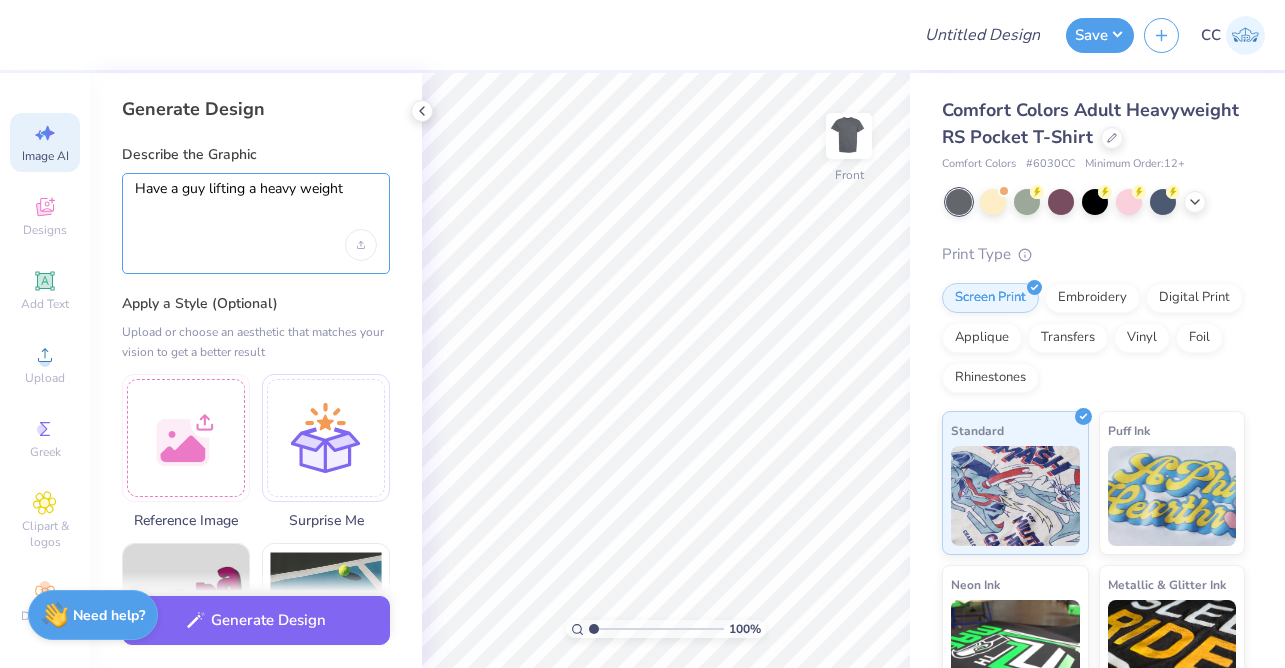 click on "Have a guy lifting a heavy weight" at bounding box center (256, 205) 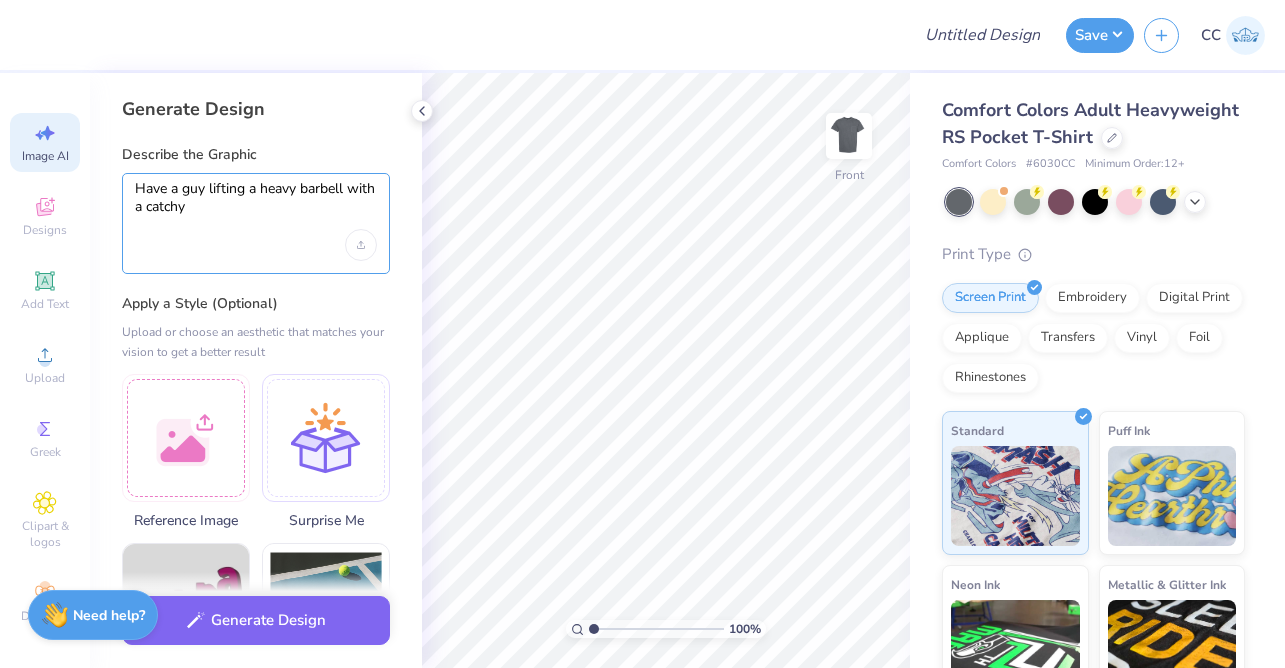 click on "Have a guy lifting a heavy barbell with a catchy" at bounding box center [256, 205] 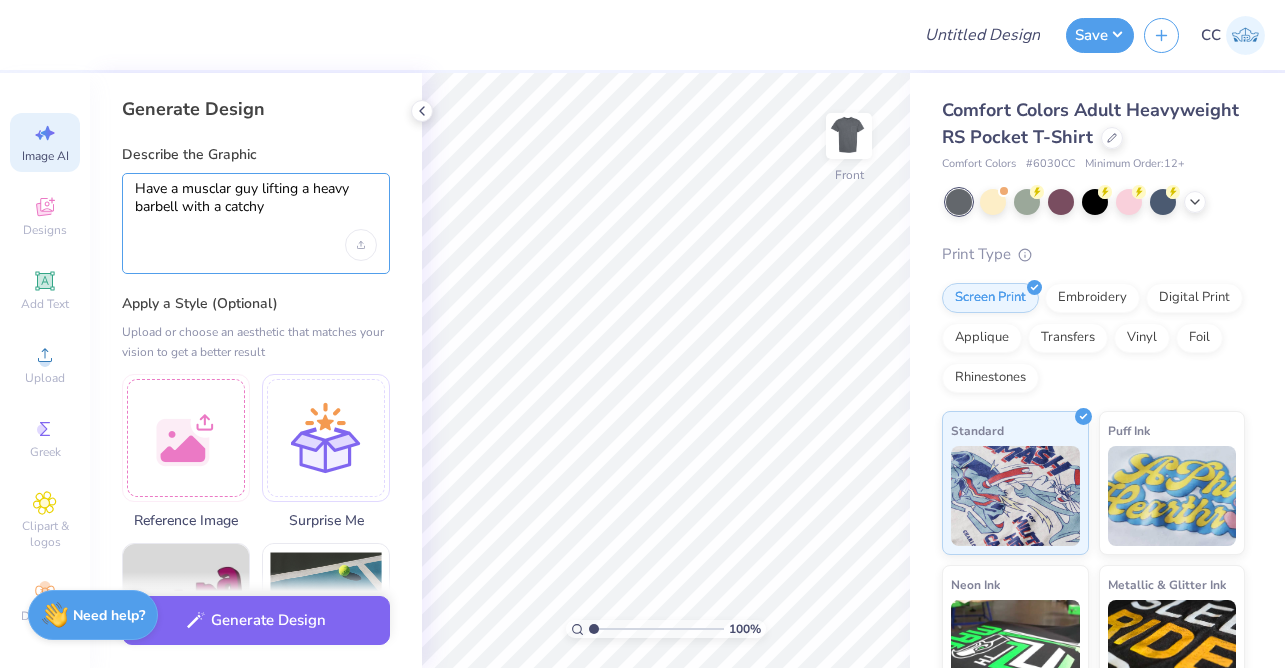 click on "Have a musclar guy lifting a heavy barbell with a catchy" at bounding box center (256, 205) 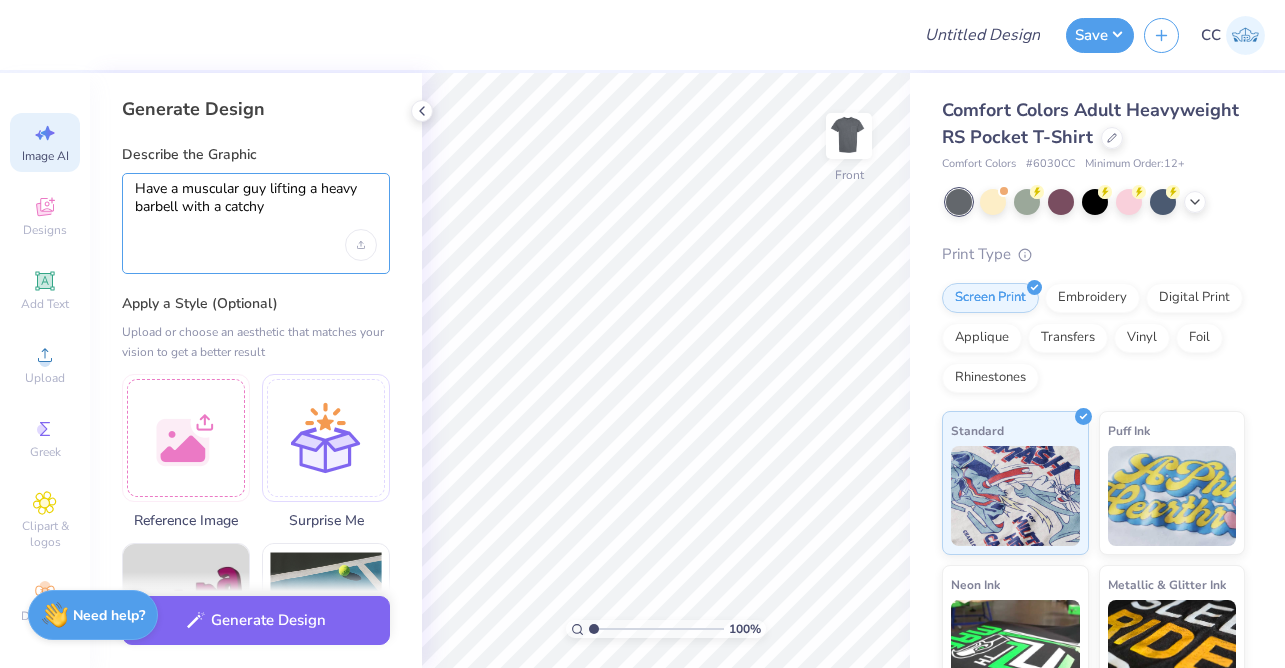 click on "Have a muscular guy lifting a heavy barbell with a catchy" at bounding box center (256, 205) 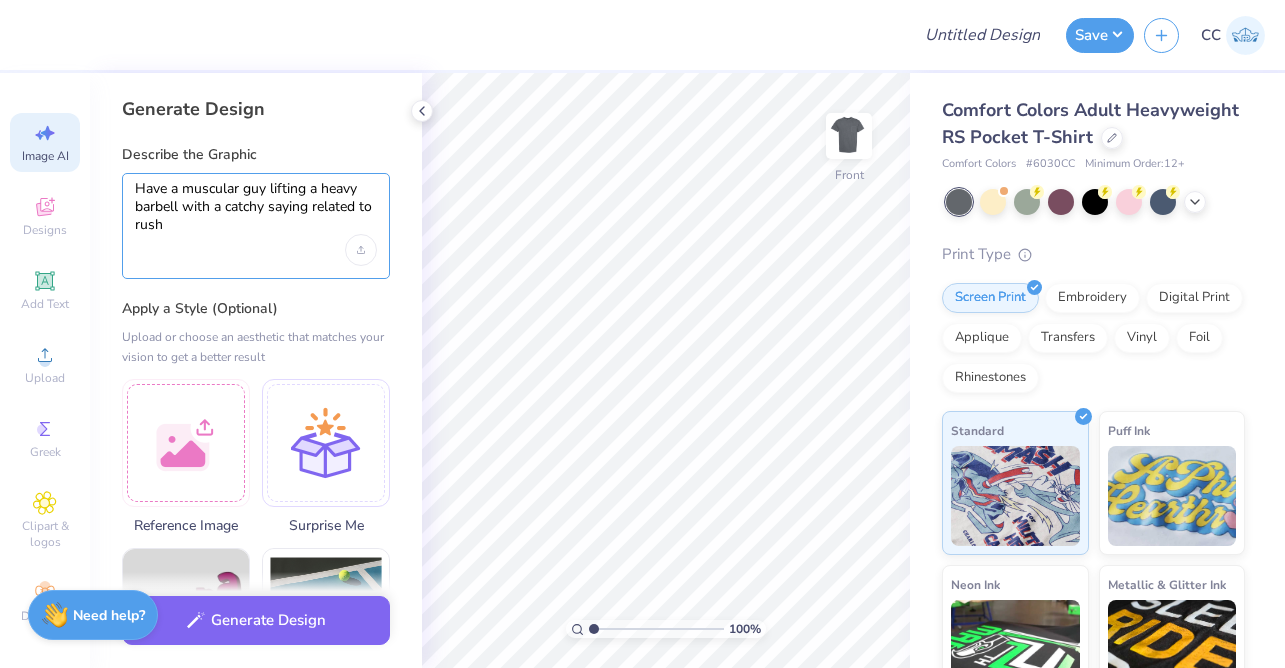 click on "Have a muscular guy lifting a heavy barbell with a catchy saying related to rush" at bounding box center [256, 207] 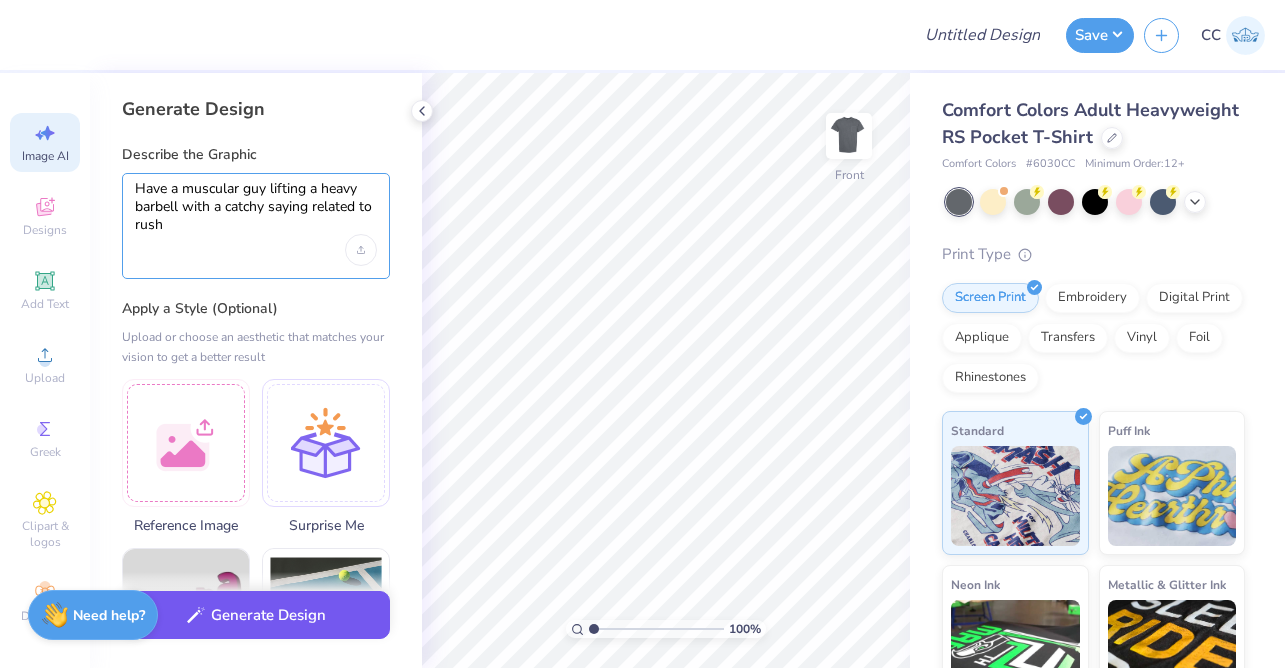 type on "Have a muscular guy lifting a heavy barbell with a catchy saying related to rush" 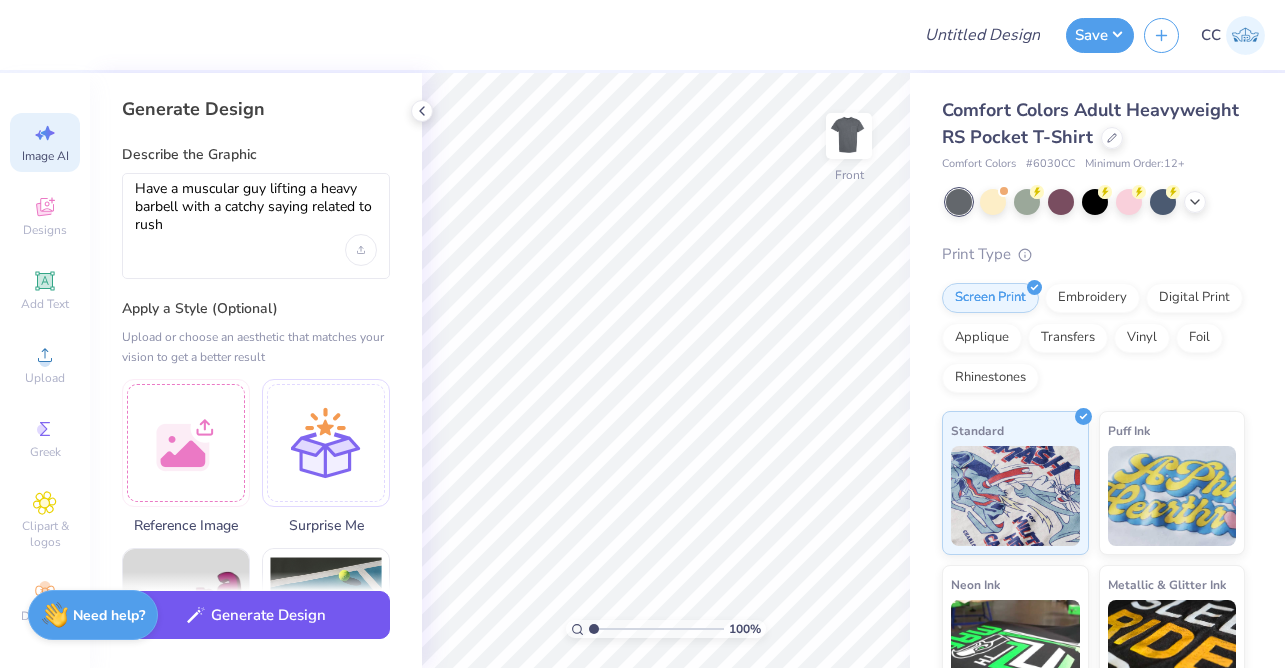 click on "Generate Design" at bounding box center (256, 615) 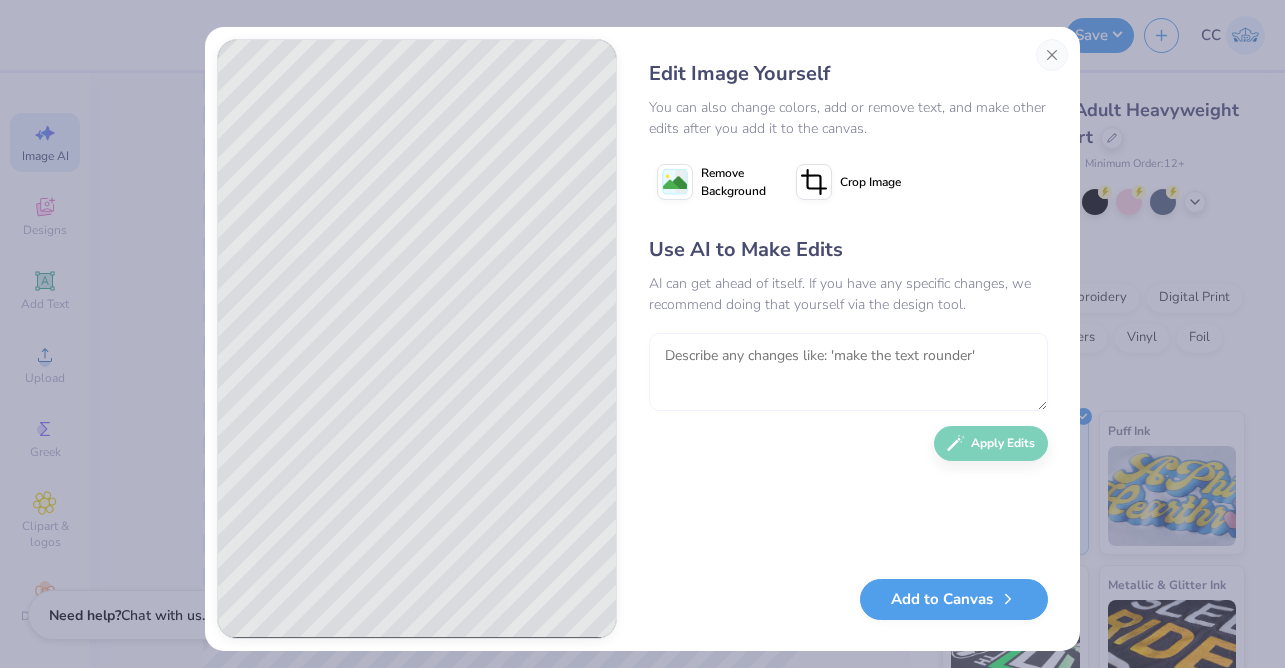click at bounding box center (848, 372) 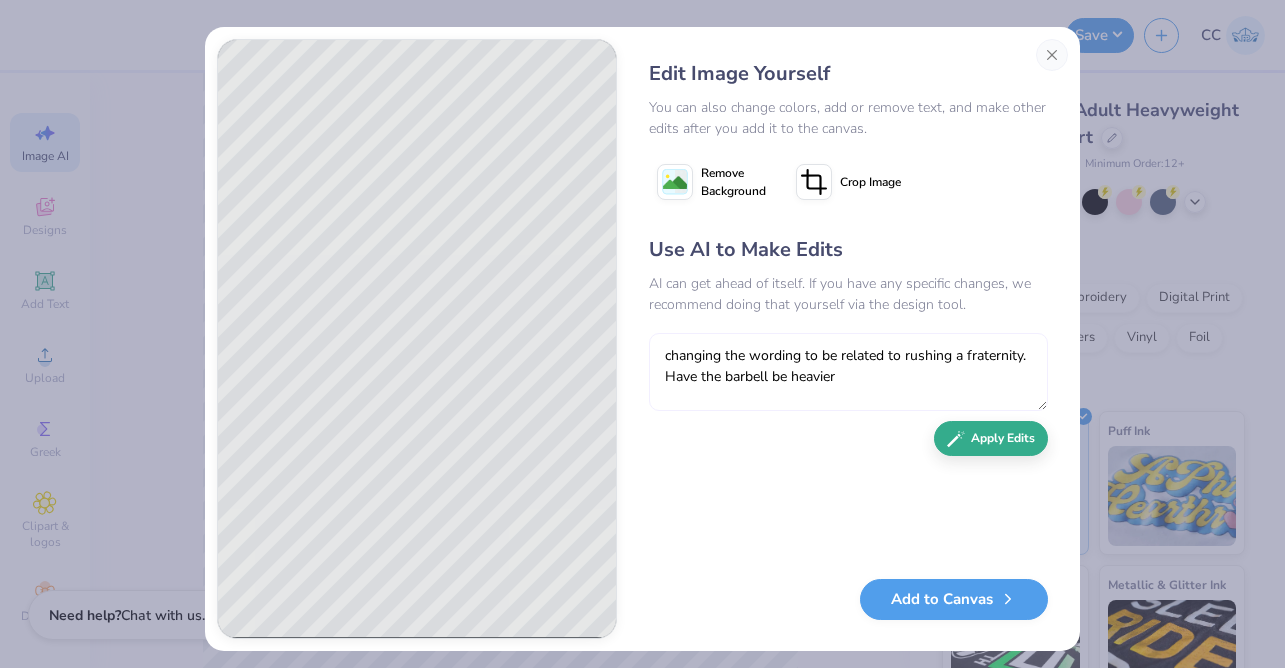 type on "changing the wording to be related to rushing a fraternity. Have the barbell be heavier" 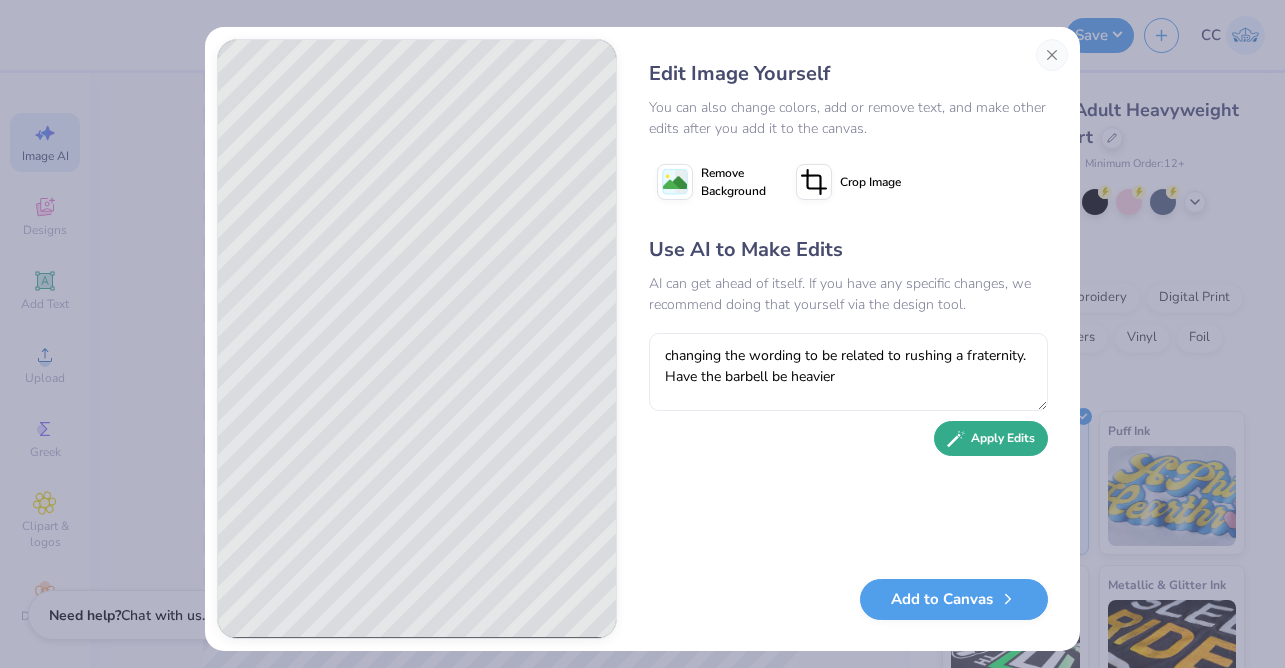 click on "Apply Edits" at bounding box center (991, 438) 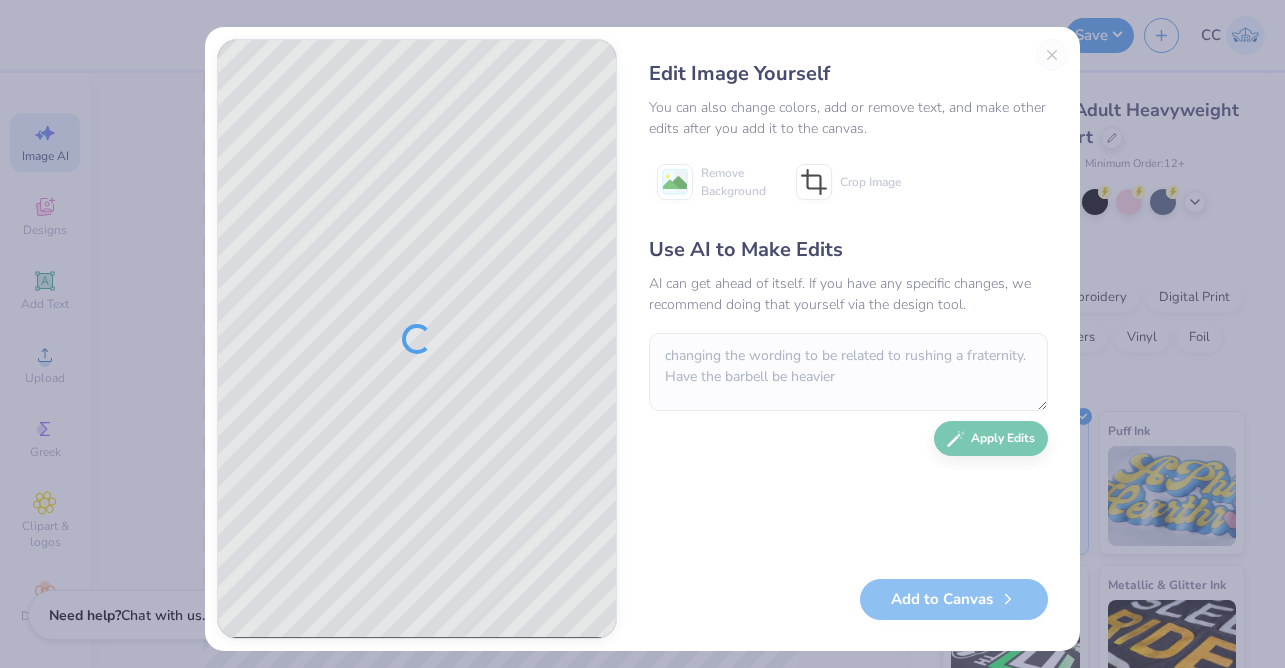 type 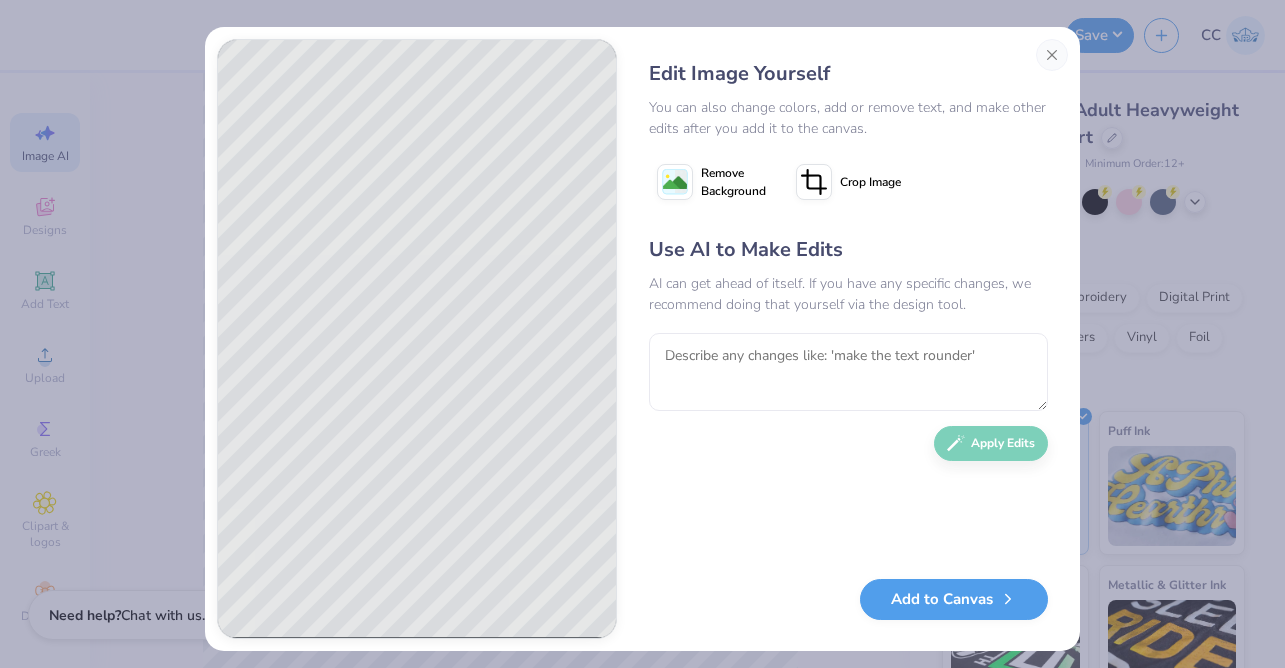 scroll, scrollTop: 0, scrollLeft: 0, axis: both 